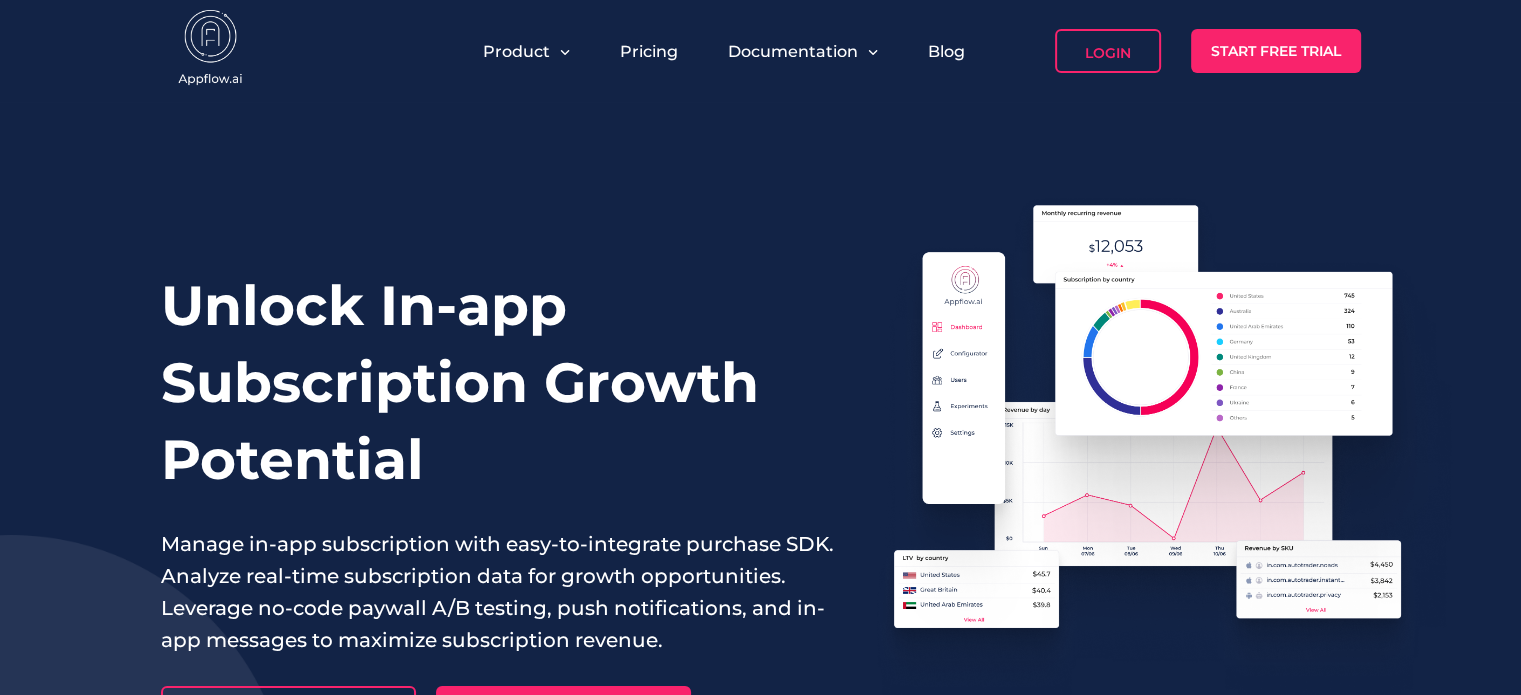 scroll, scrollTop: 0, scrollLeft: 0, axis: both 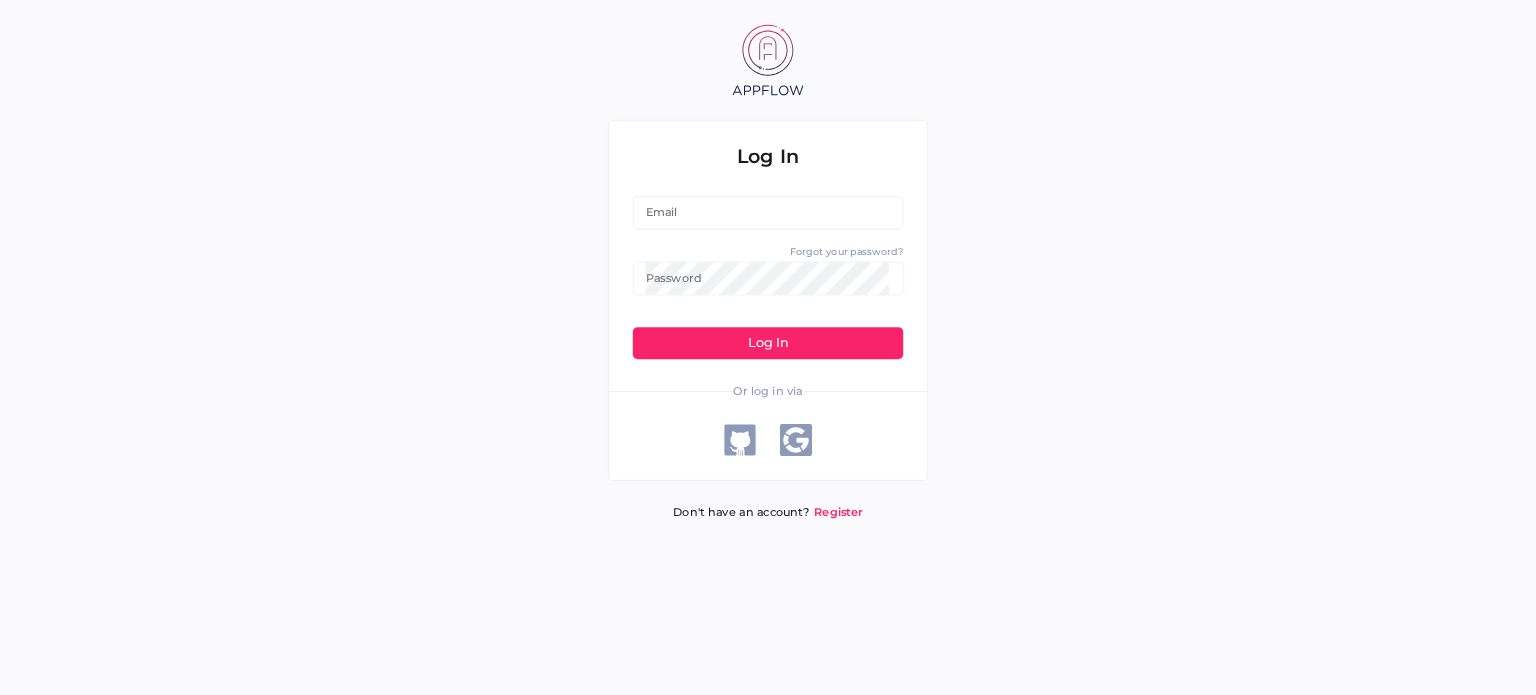 click at bounding box center (767, 213) 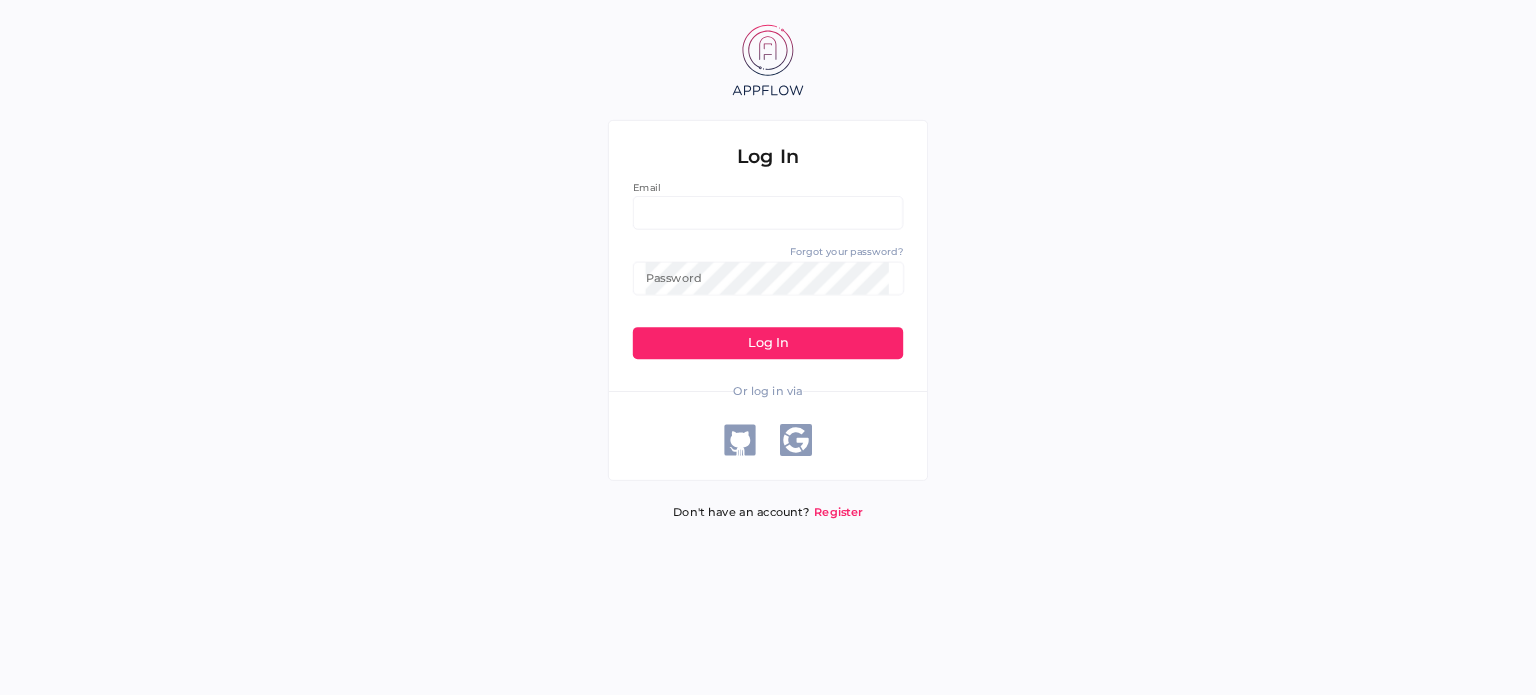 click on "Log In" 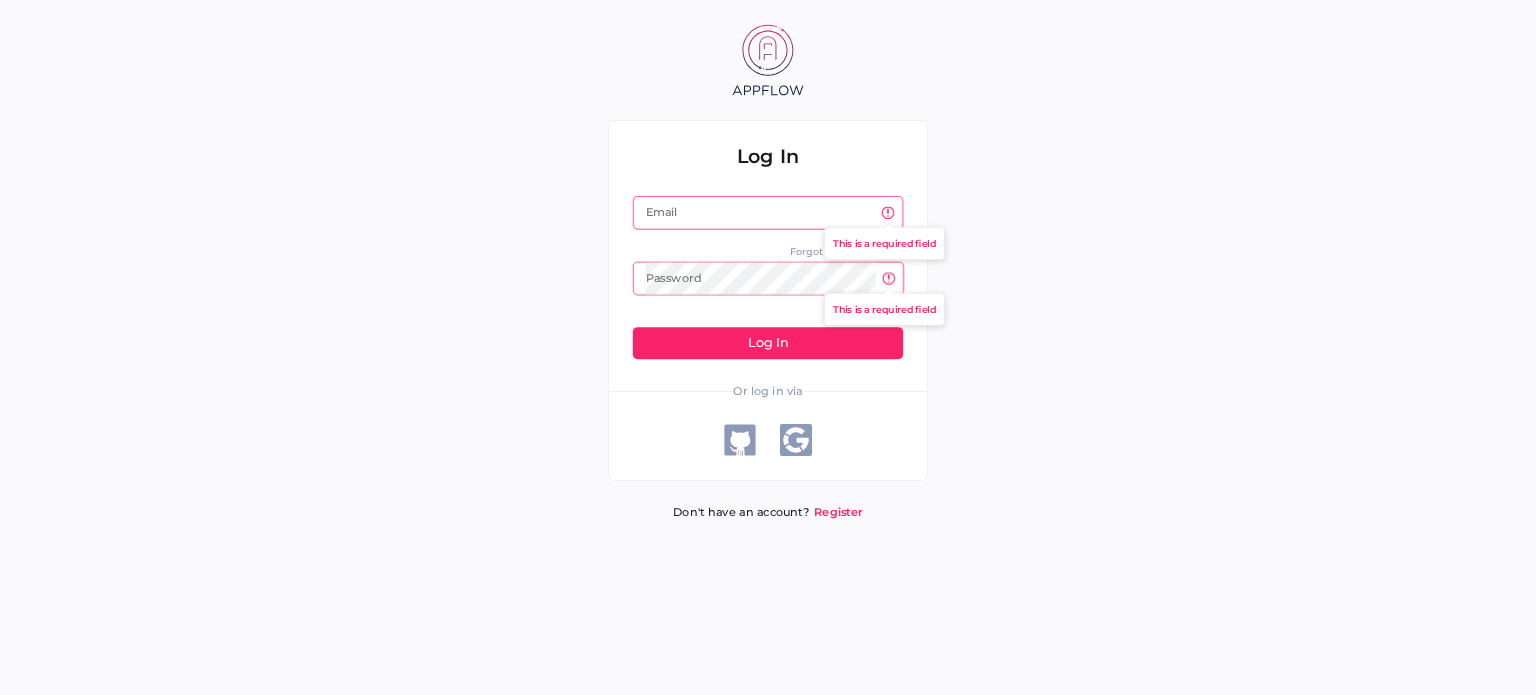 click on "Log In Email Email Forgot your password? Password Password Log In Or log in via Don't have an account? Register" 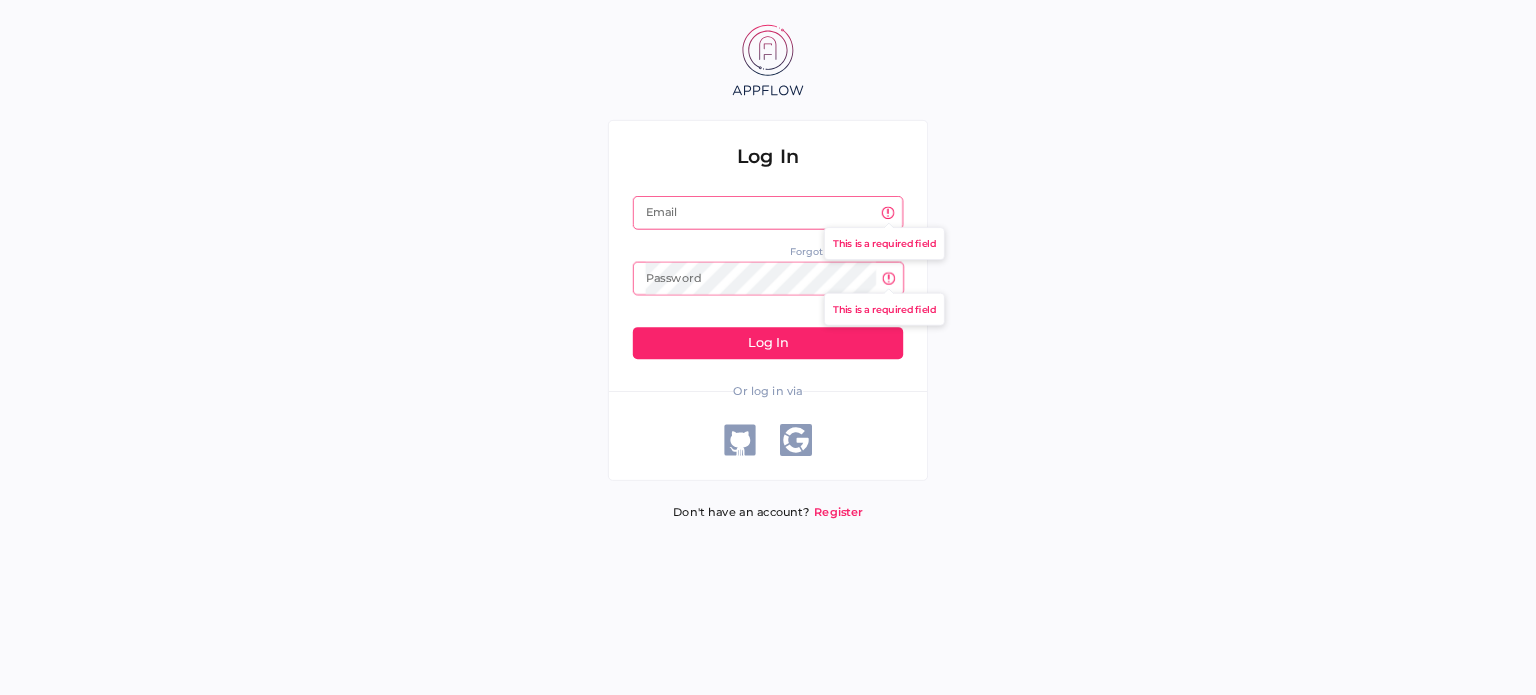 click 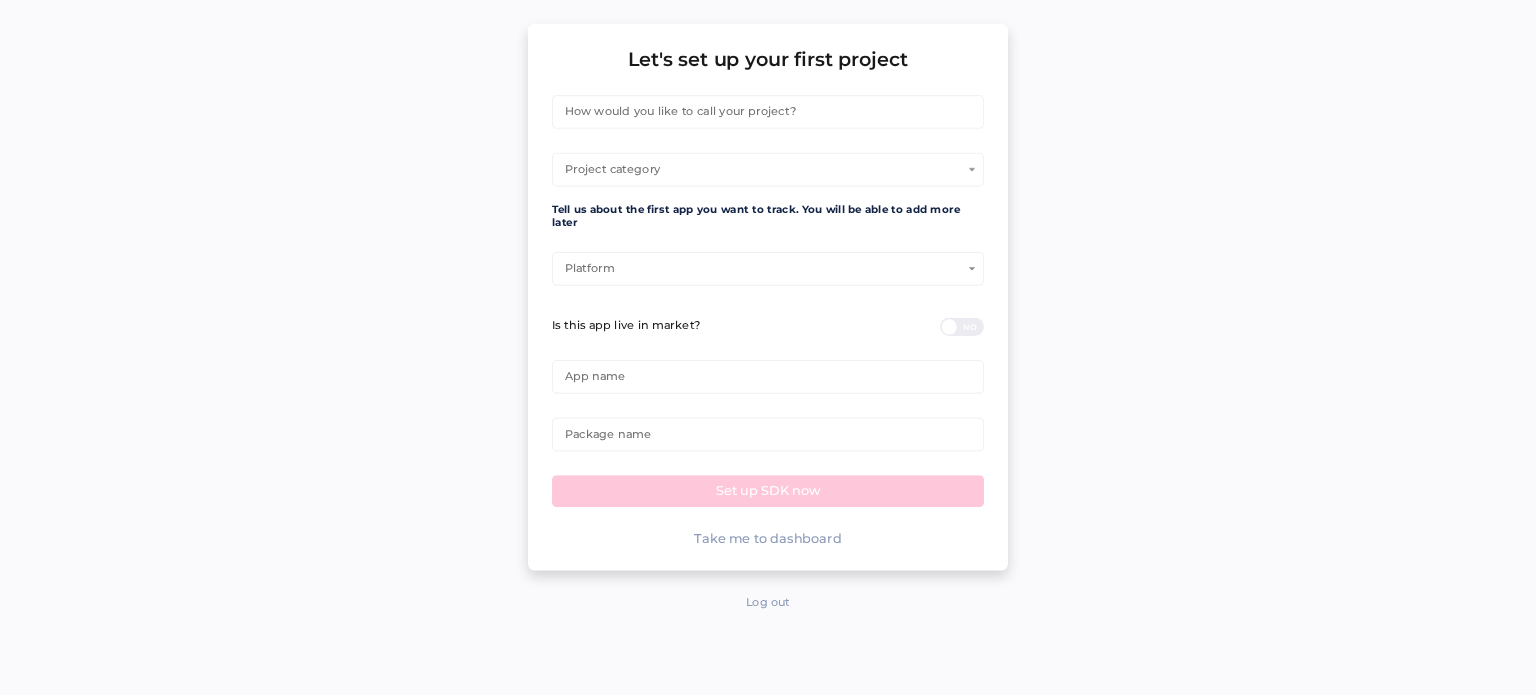 click at bounding box center (764, 269) 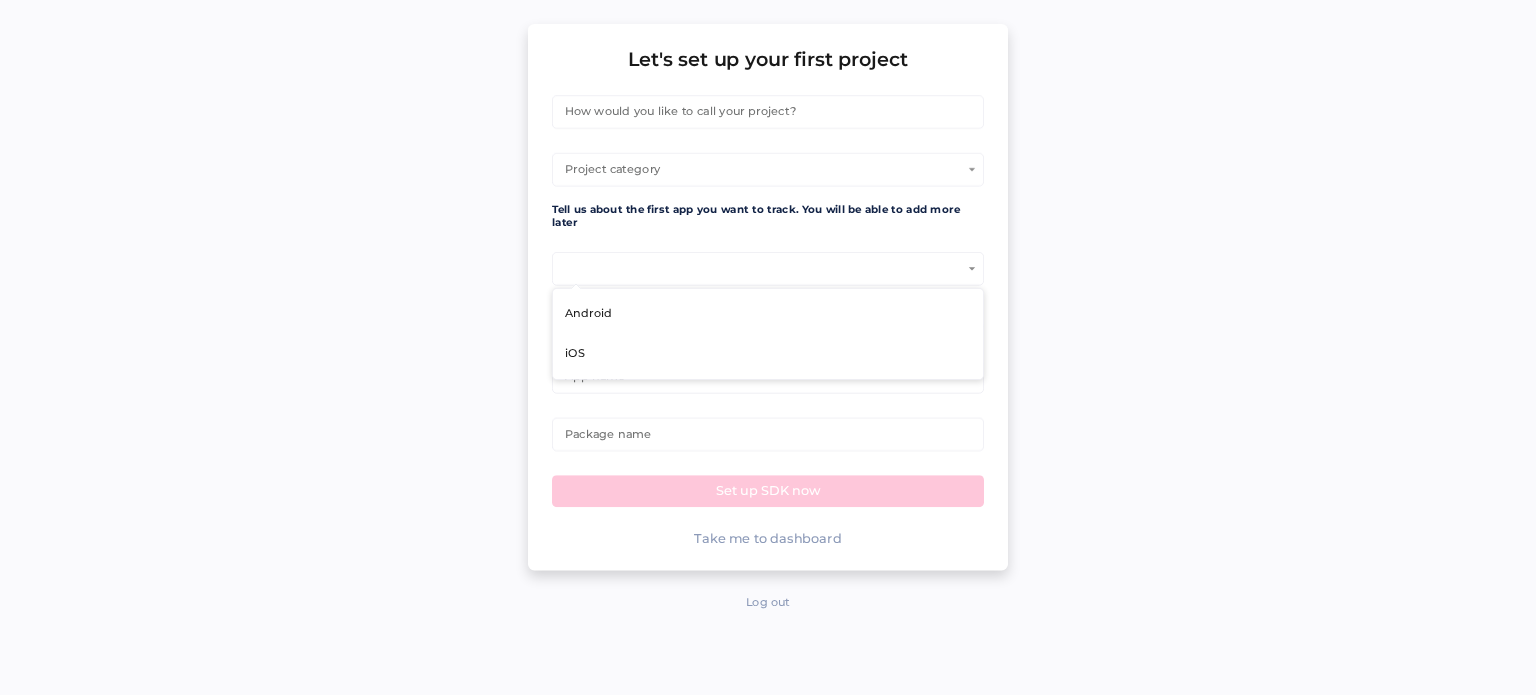click on "Android" 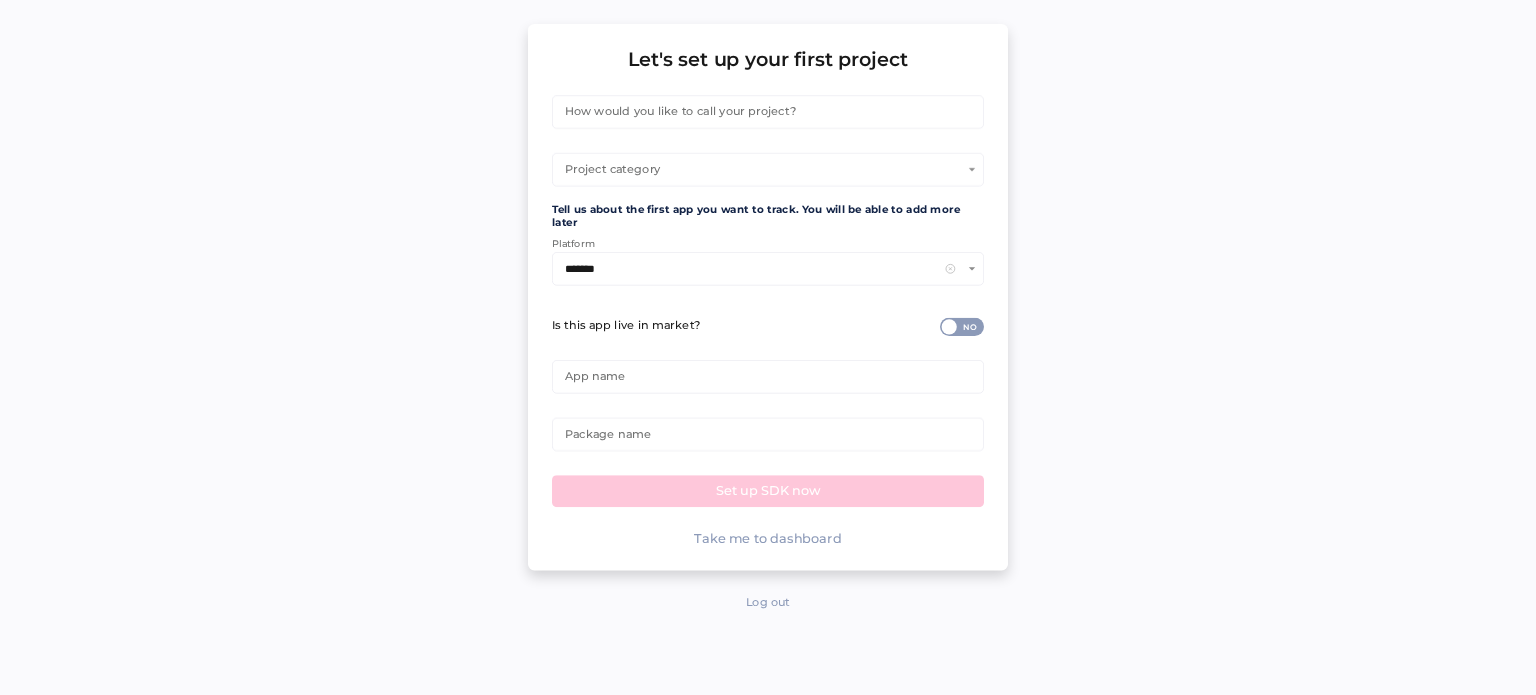 click on "How would you like to call your project? How would you like to call your project?" 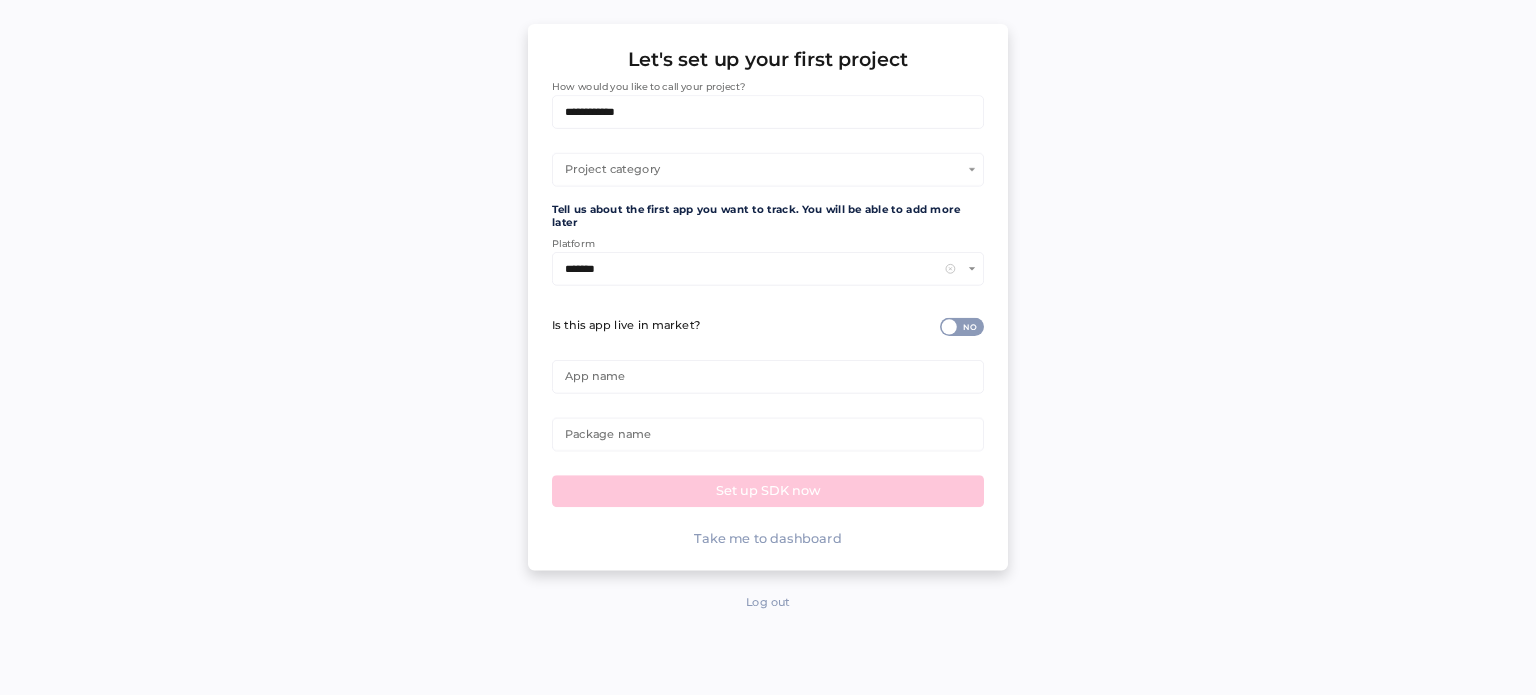 type on "**********" 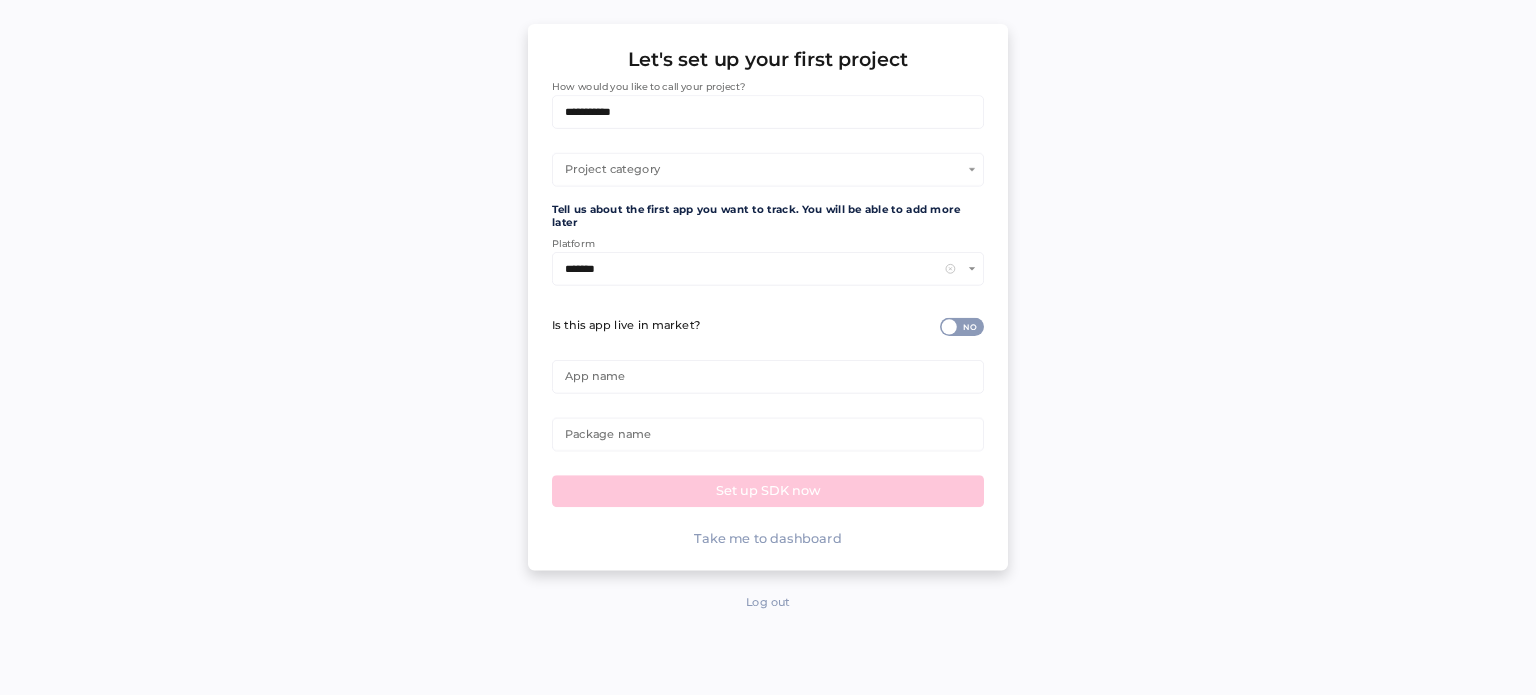 click on "Take me to dashboard" at bounding box center (767, 538) 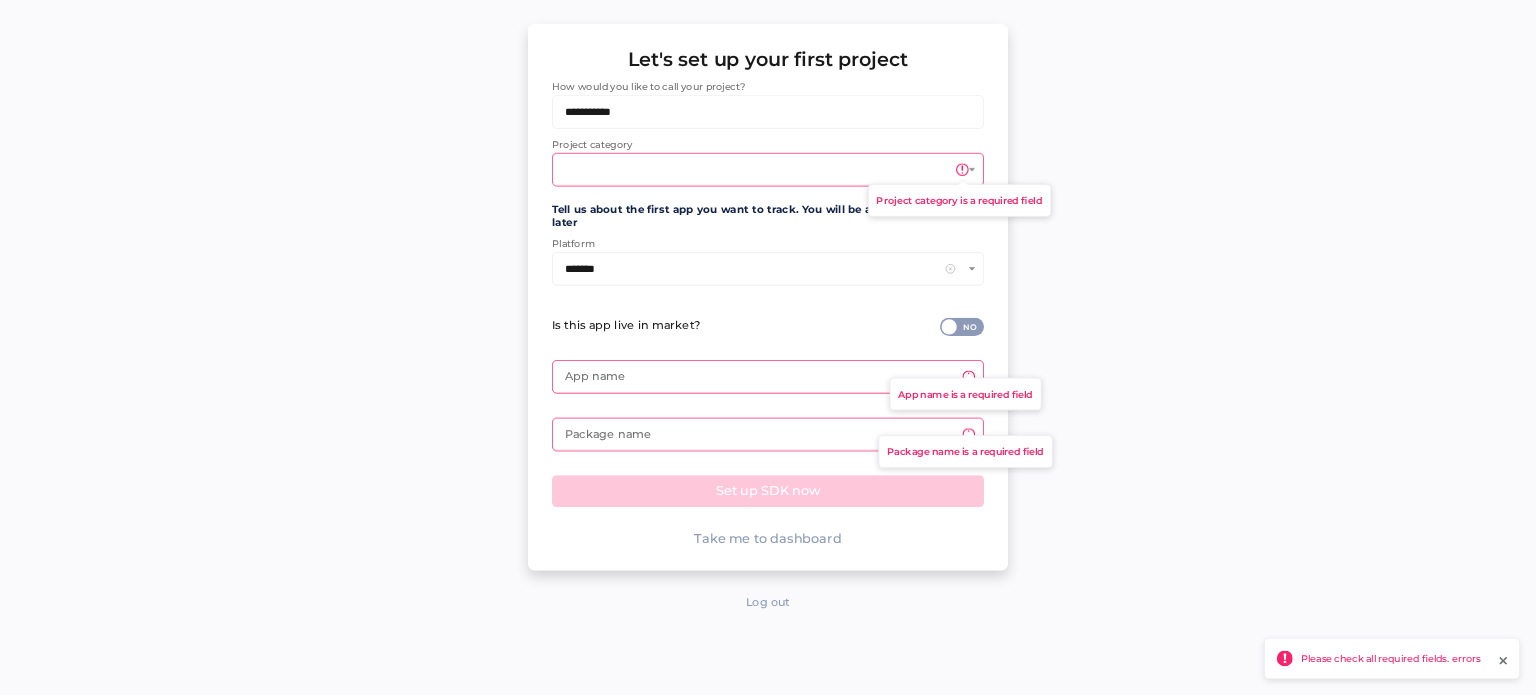 click at bounding box center [757, 170] 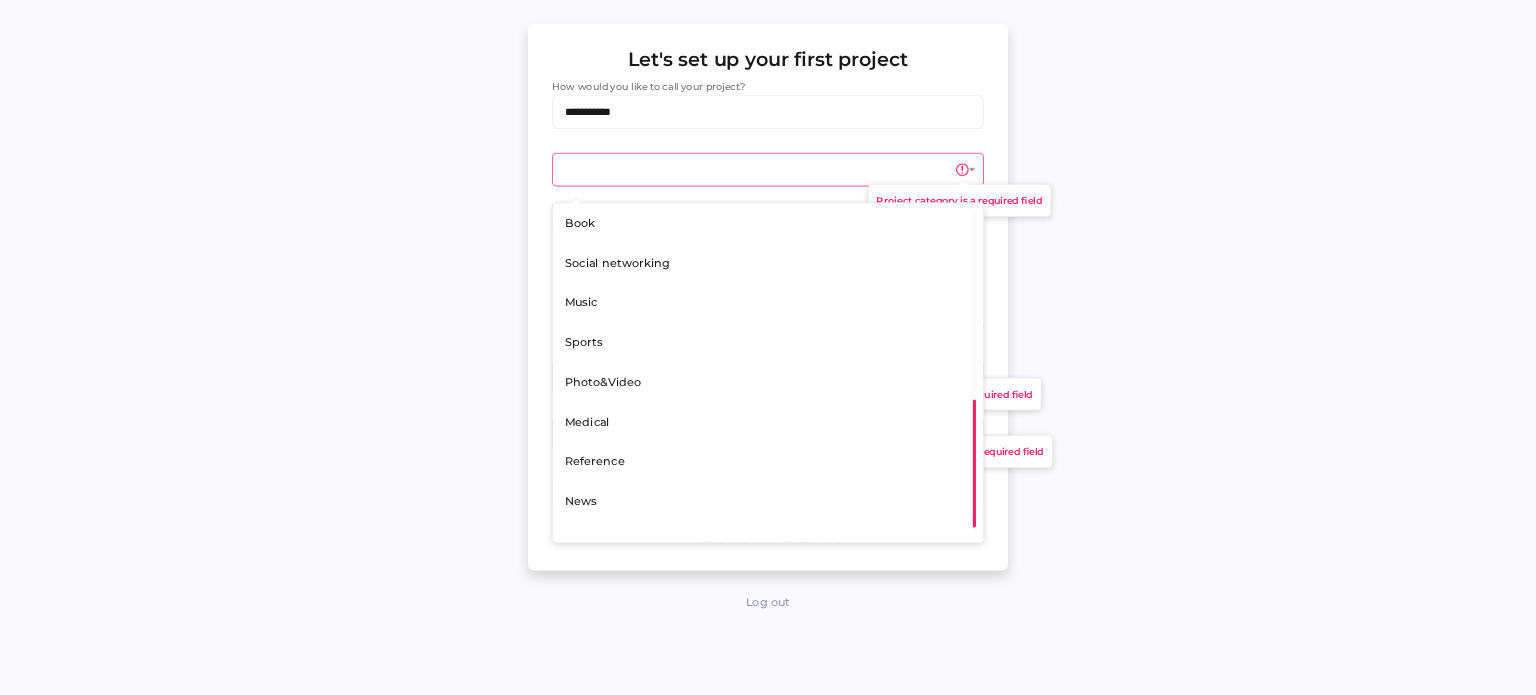 scroll, scrollTop: 631, scrollLeft: 0, axis: vertical 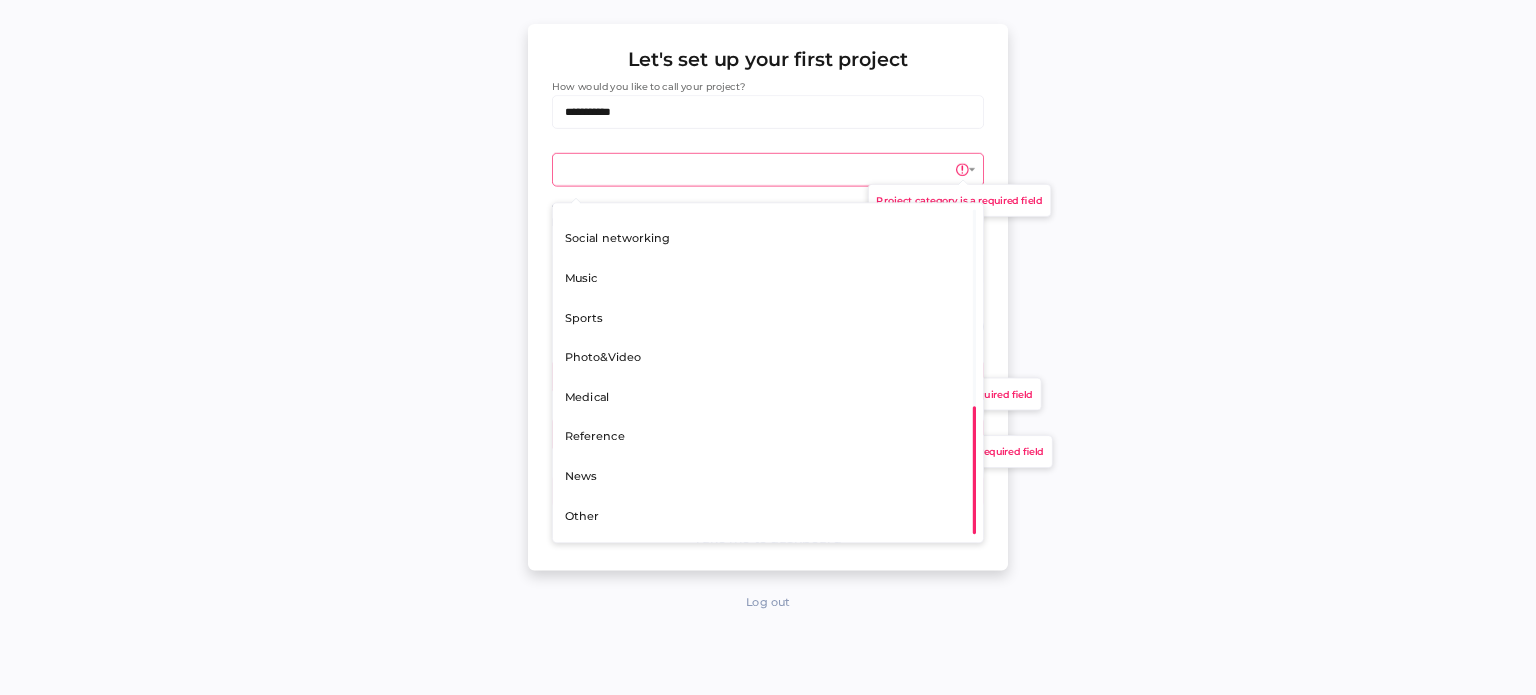 click on "Other" 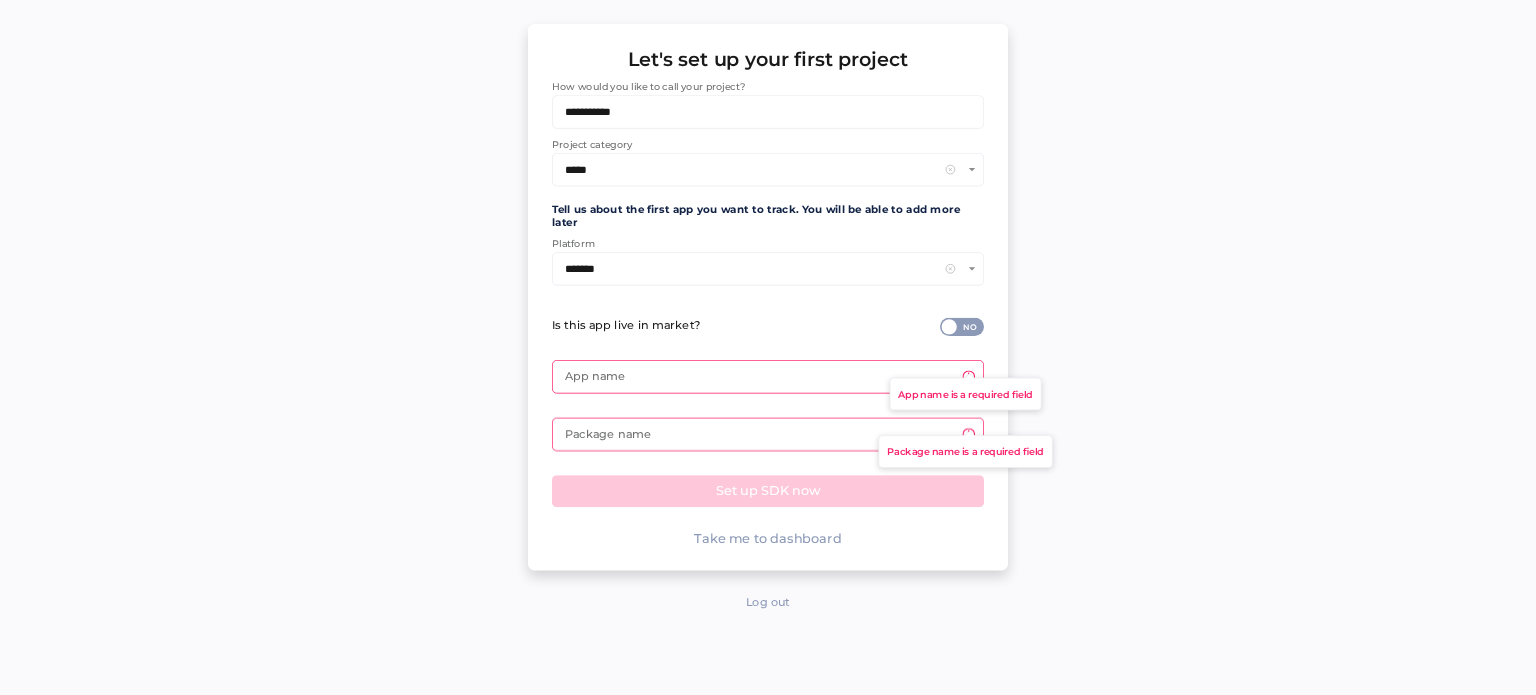 click at bounding box center [760, 377] 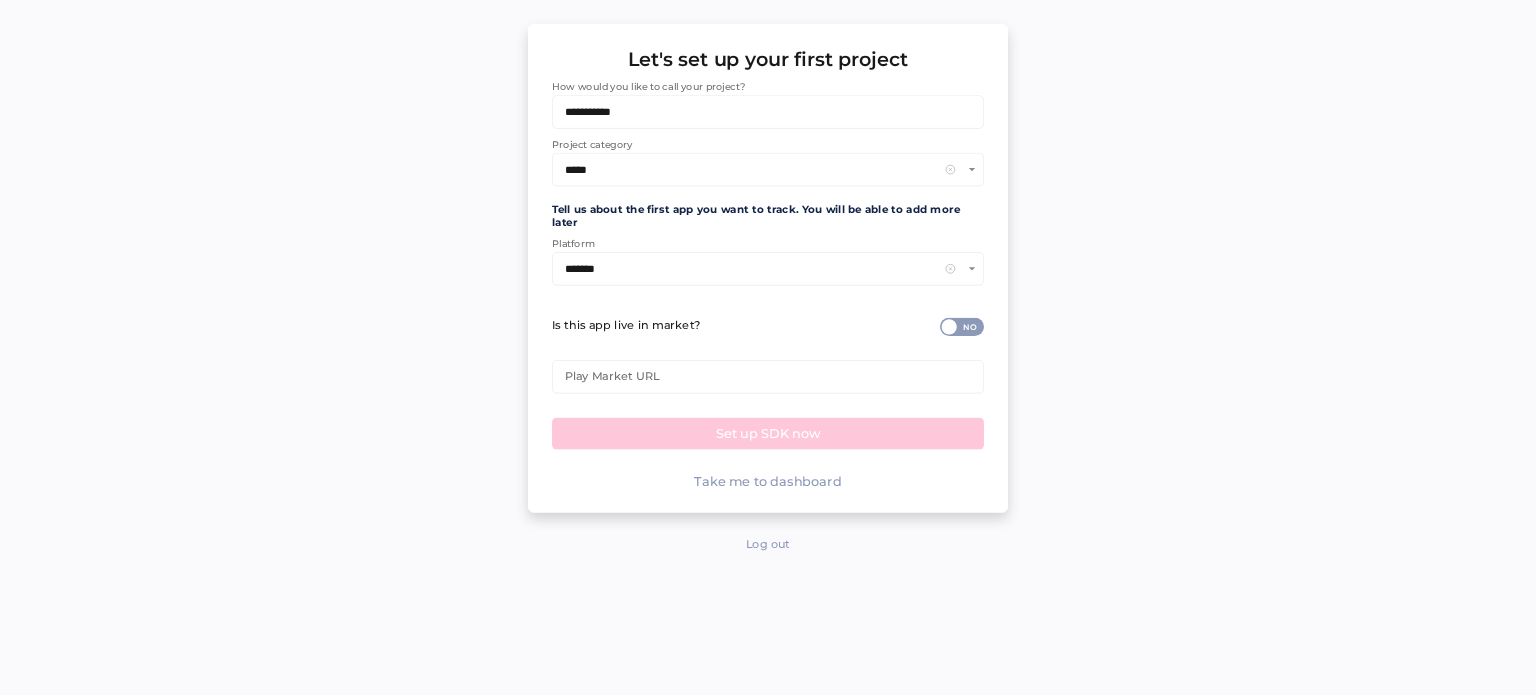 click at bounding box center [940, 318] 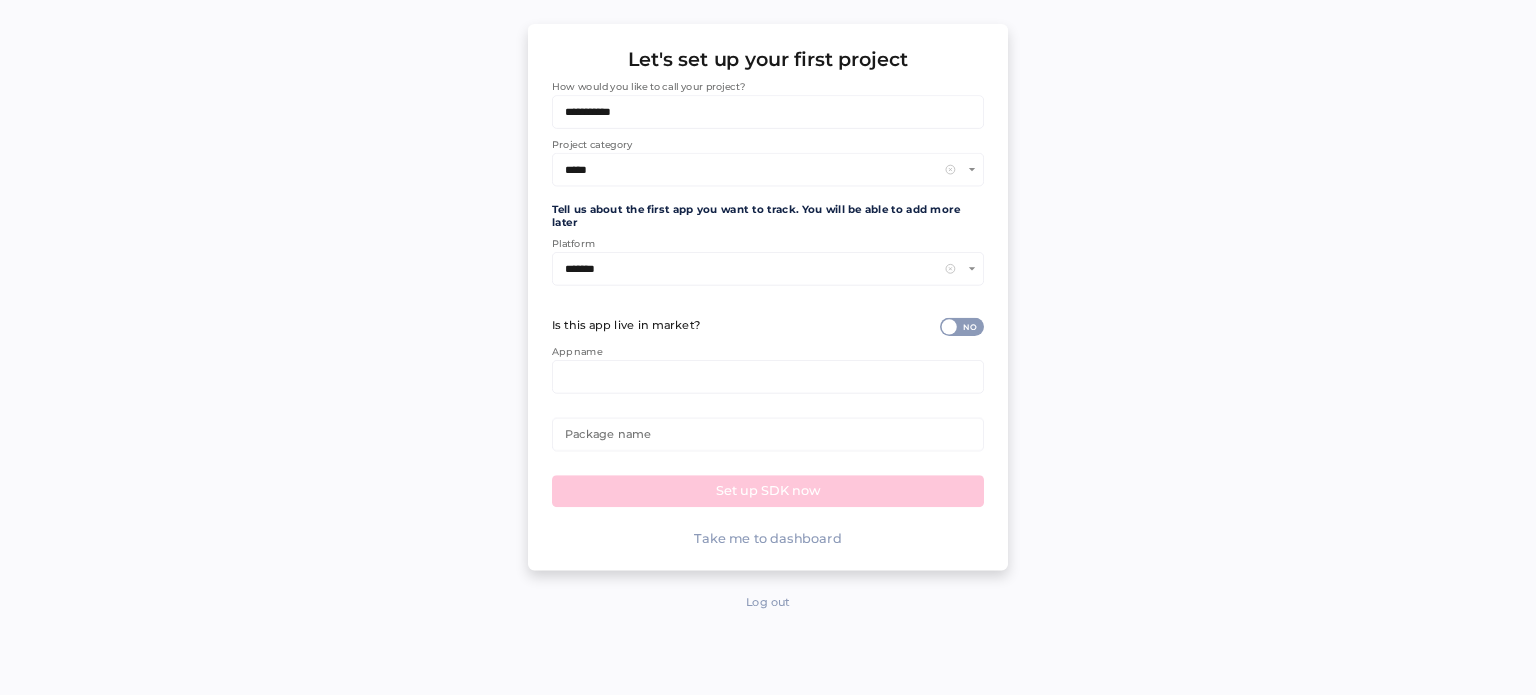 click at bounding box center [767, 377] 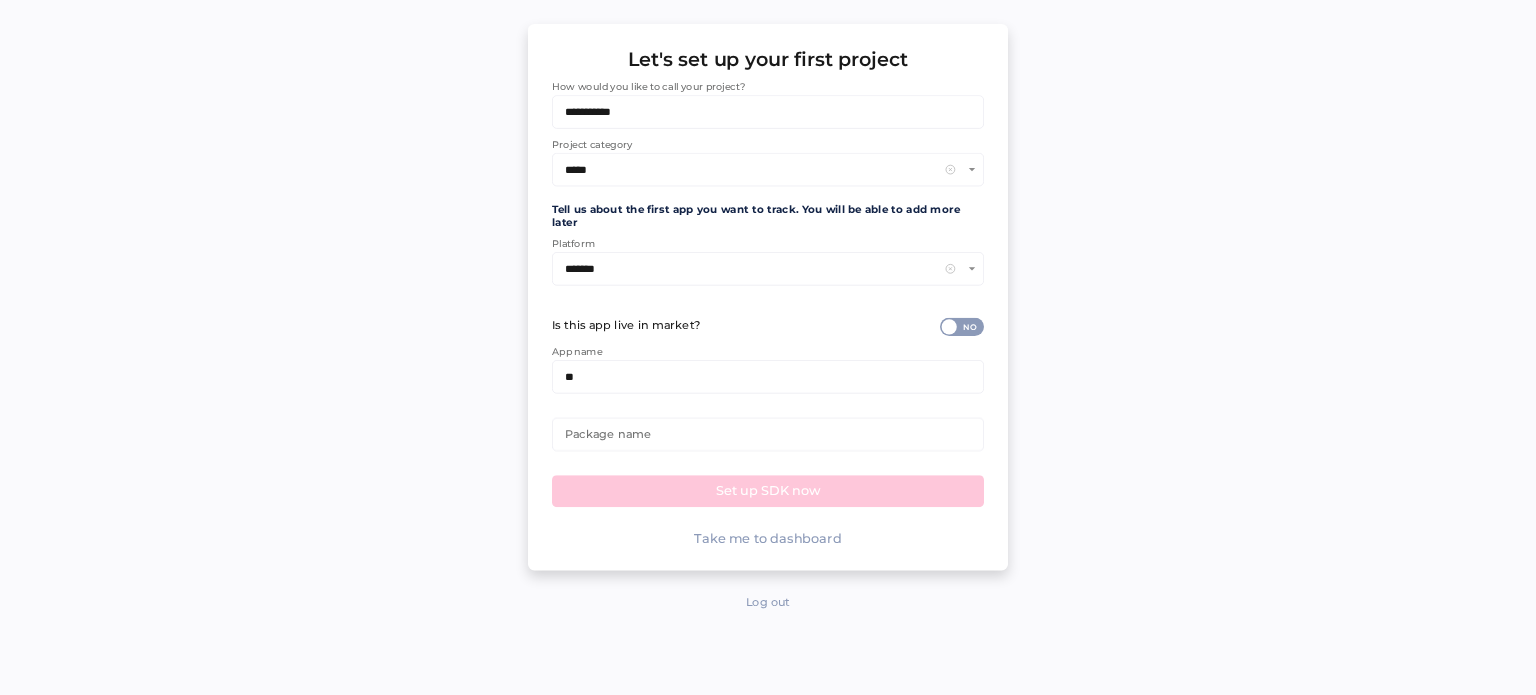 type on "*" 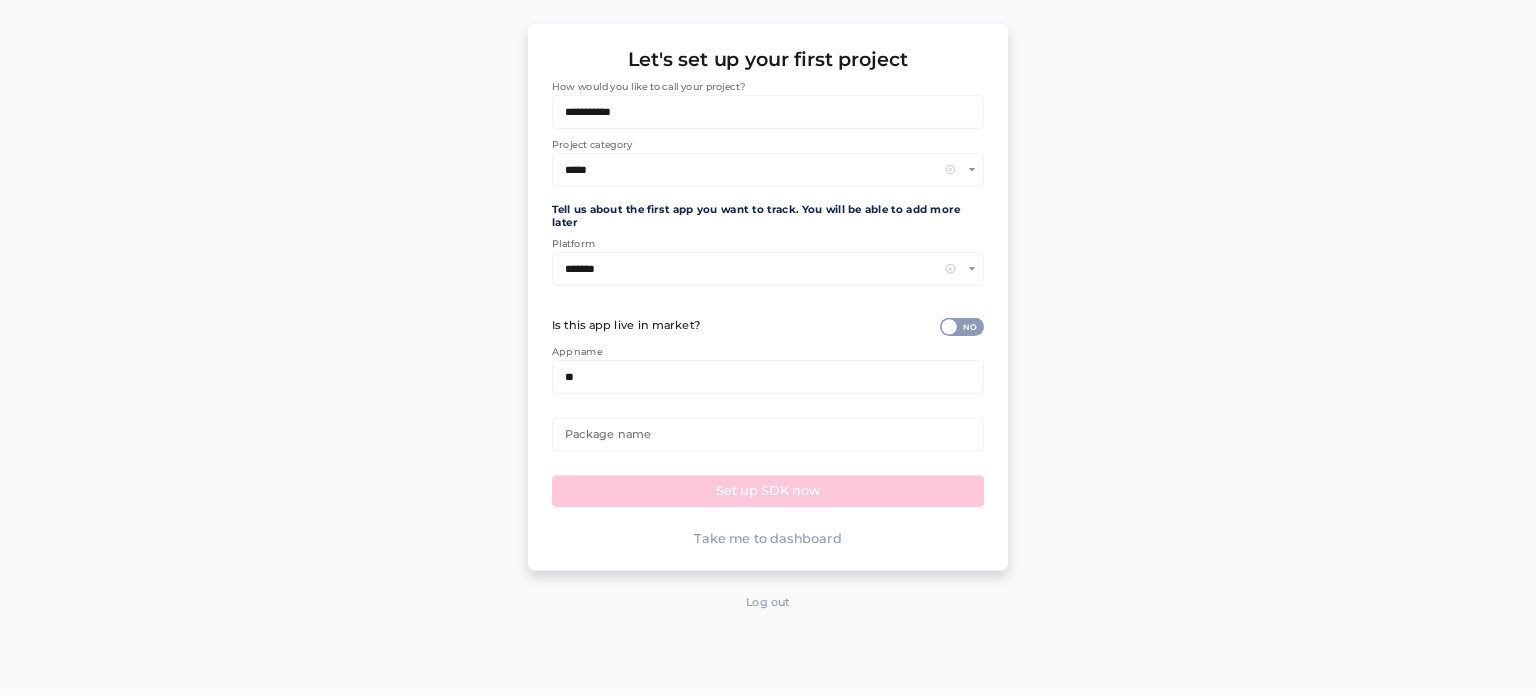 type on "*" 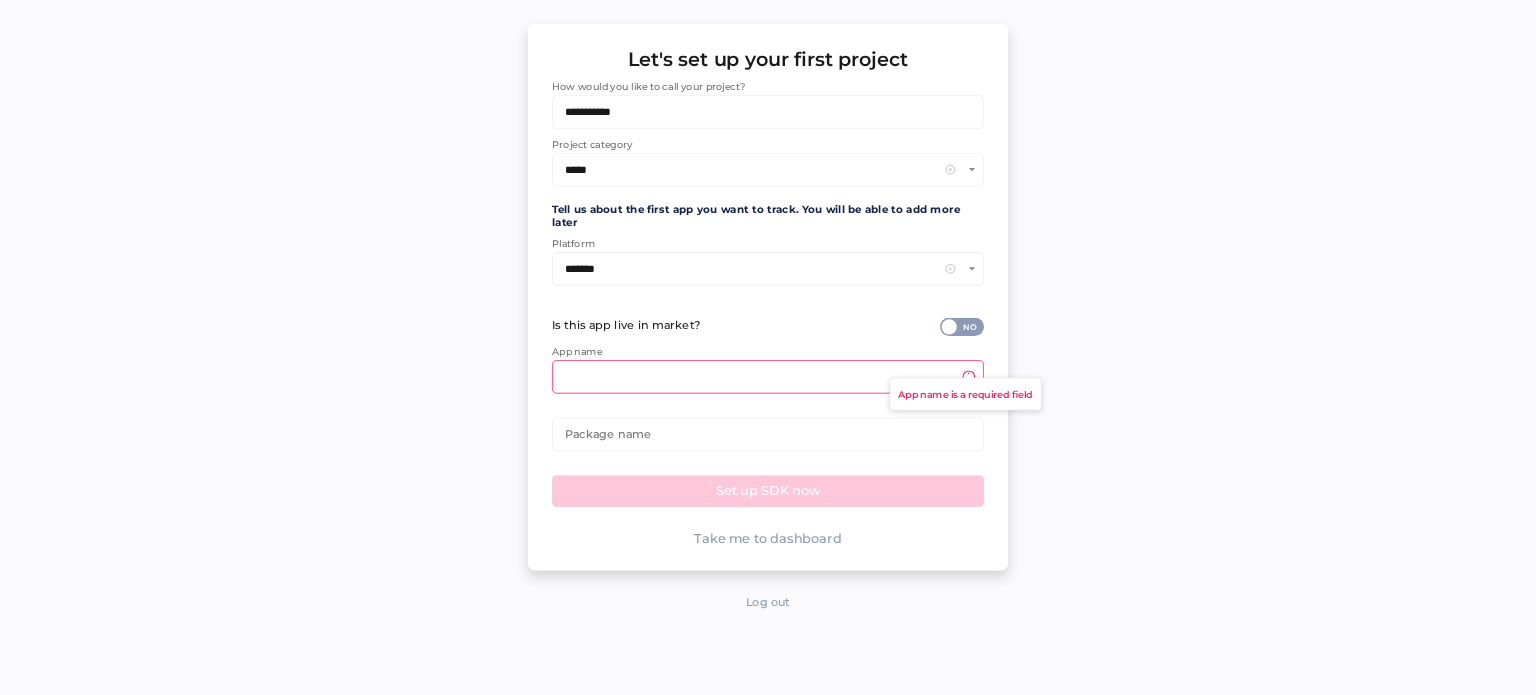 click at bounding box center (767, 434) 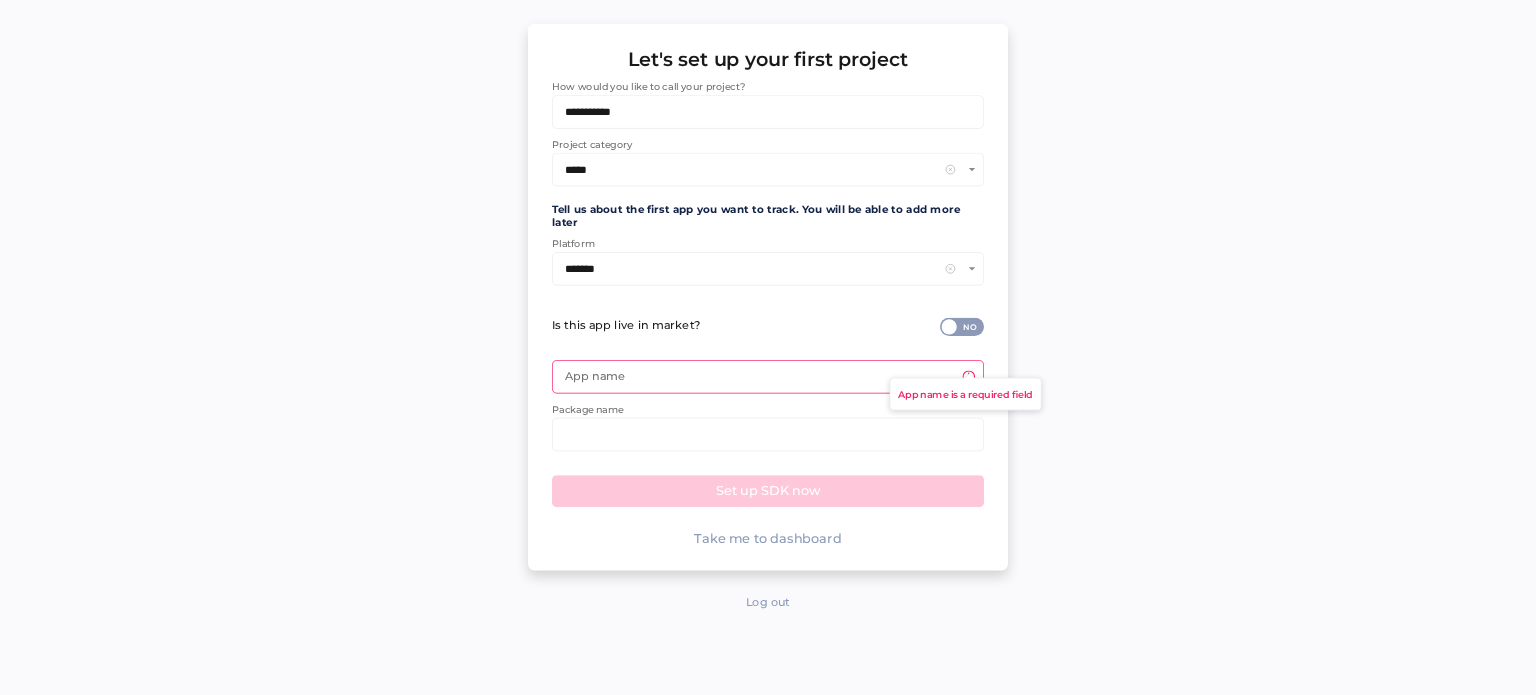 click at bounding box center (760, 377) 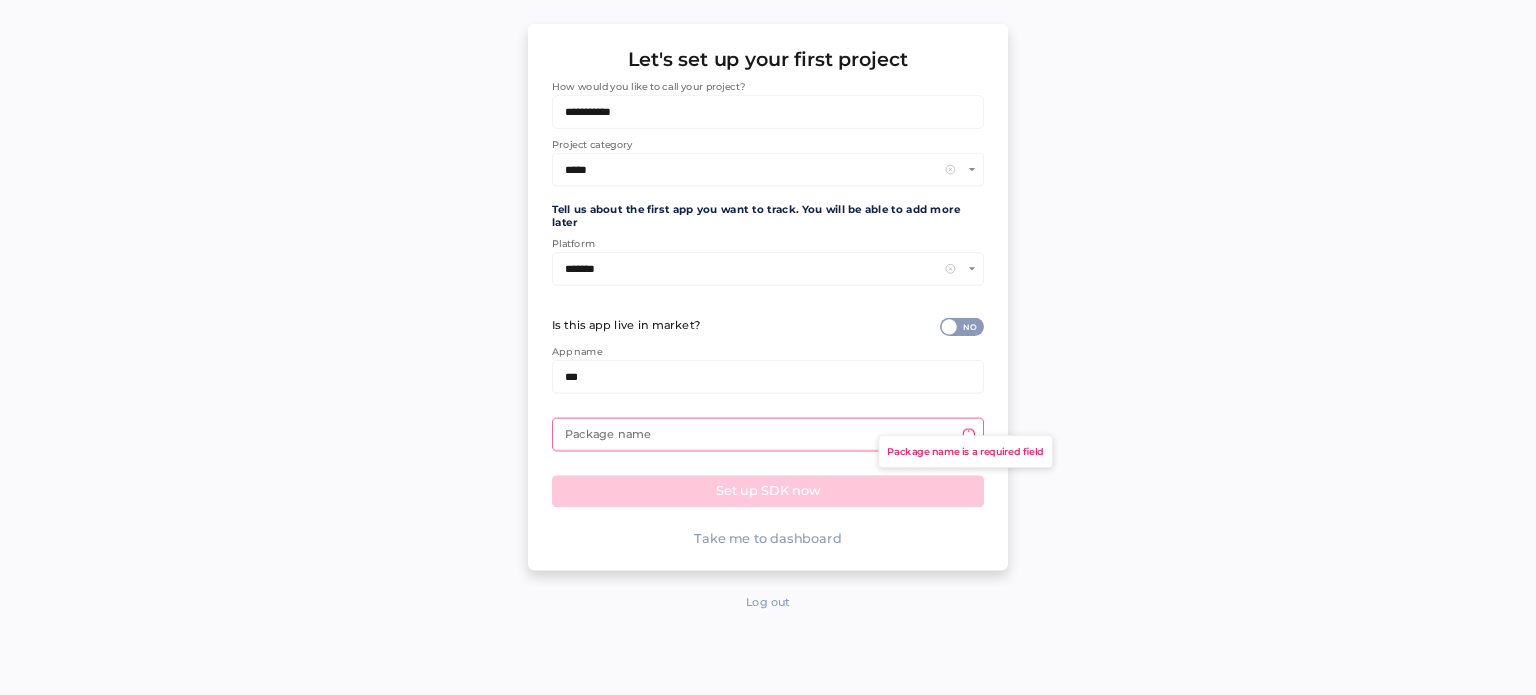 type on "***" 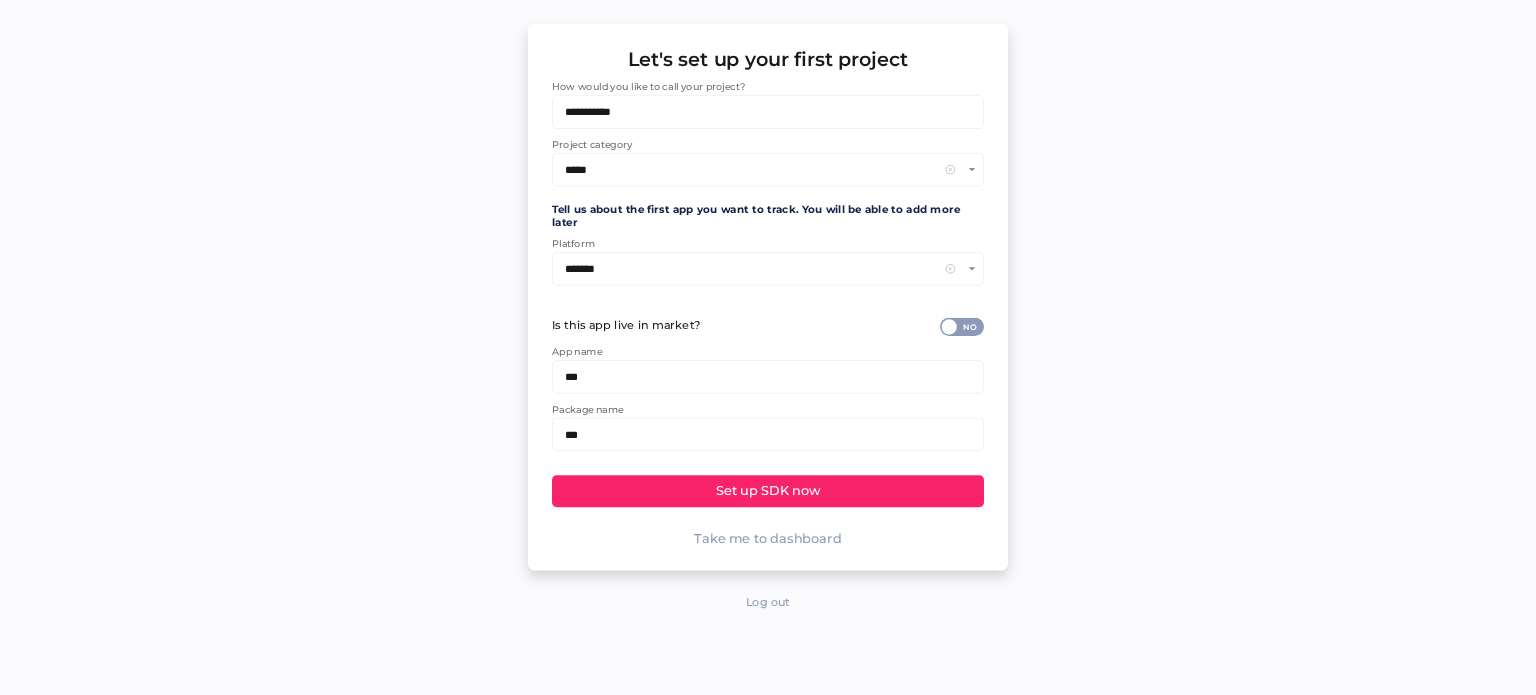type on "***" 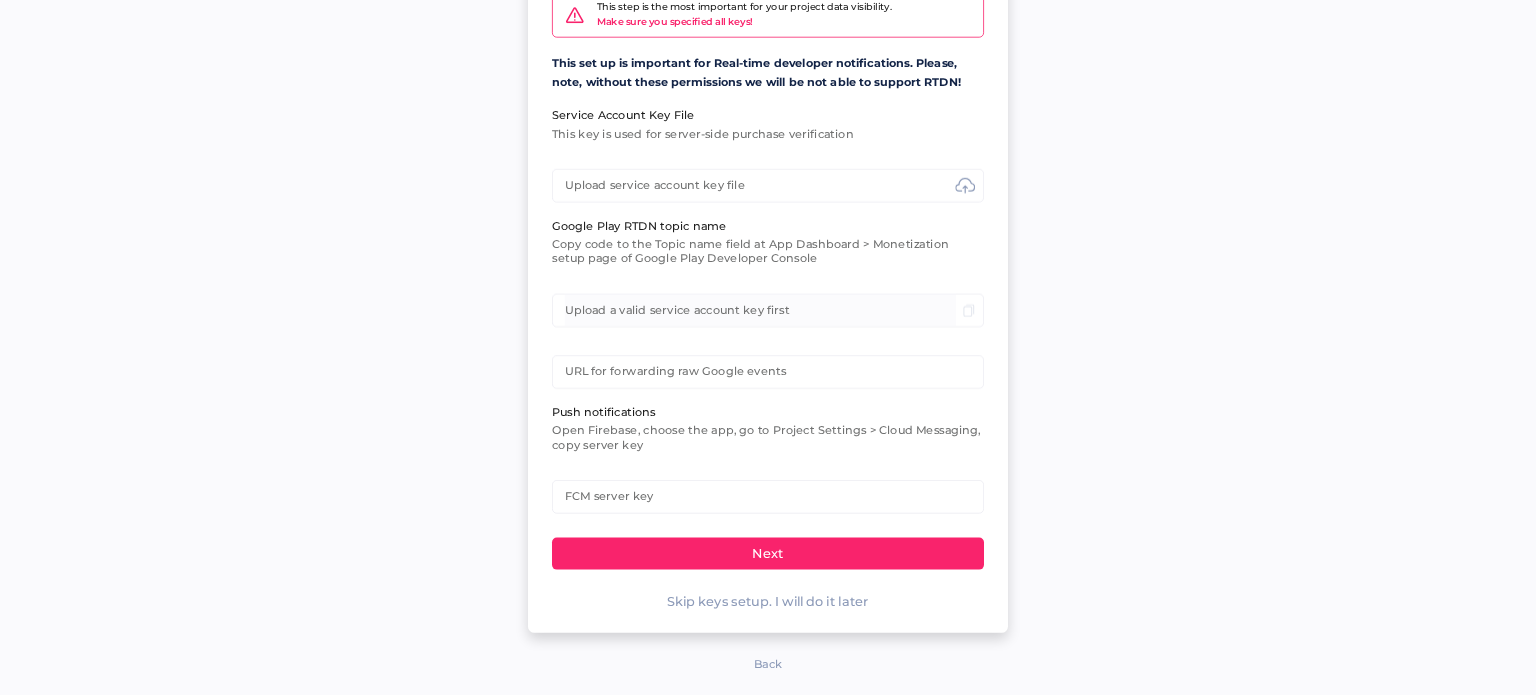 scroll, scrollTop: 138, scrollLeft: 0, axis: vertical 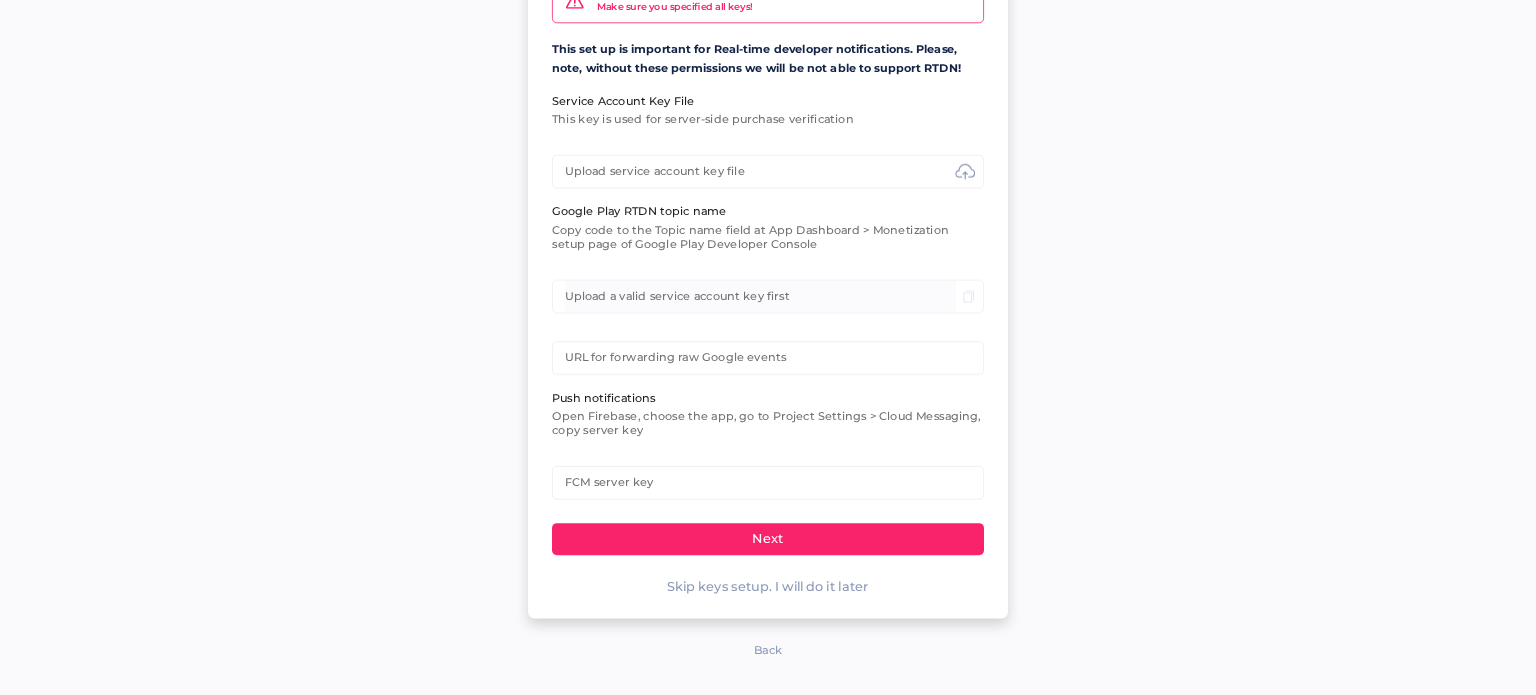 click on "Skip keys setup. I will do it later" at bounding box center (768, 586) 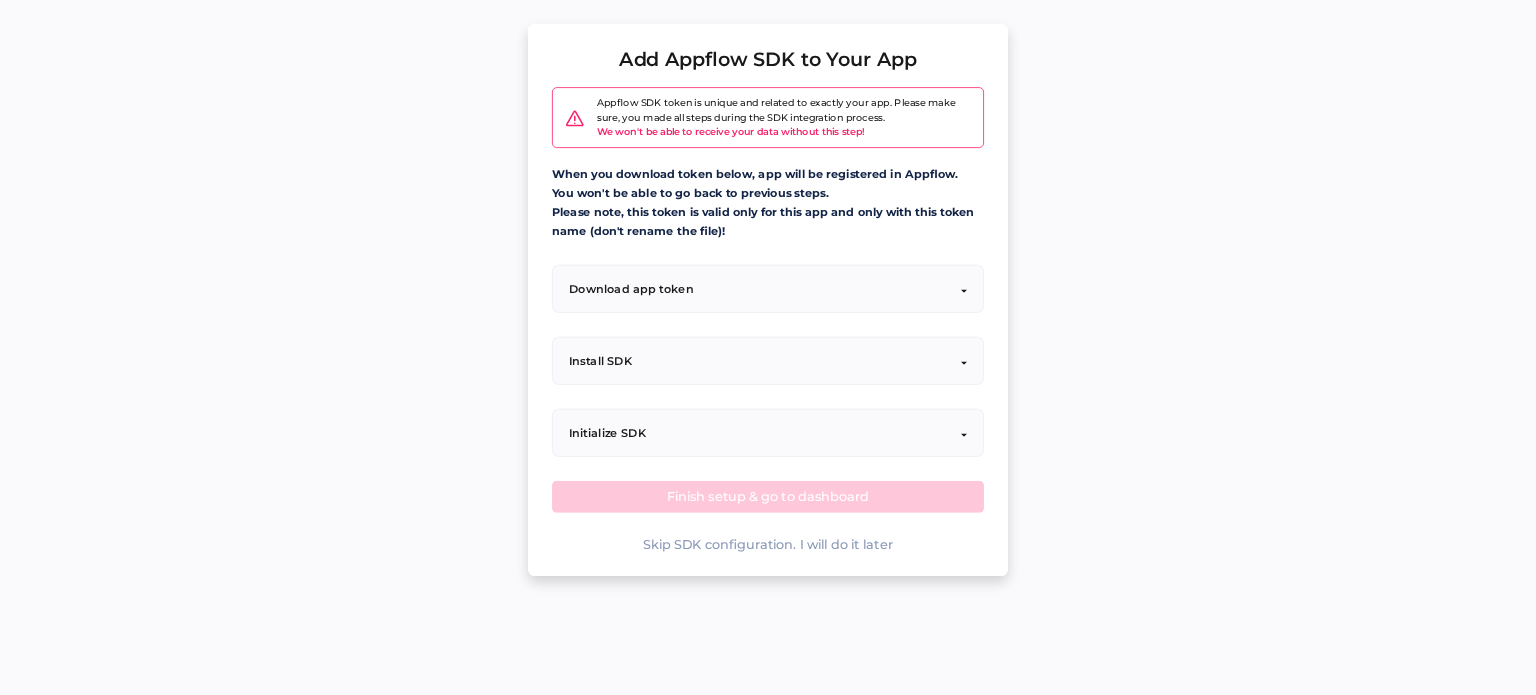 click on "Skip SDK configuration. I will do it later" at bounding box center (768, 544) 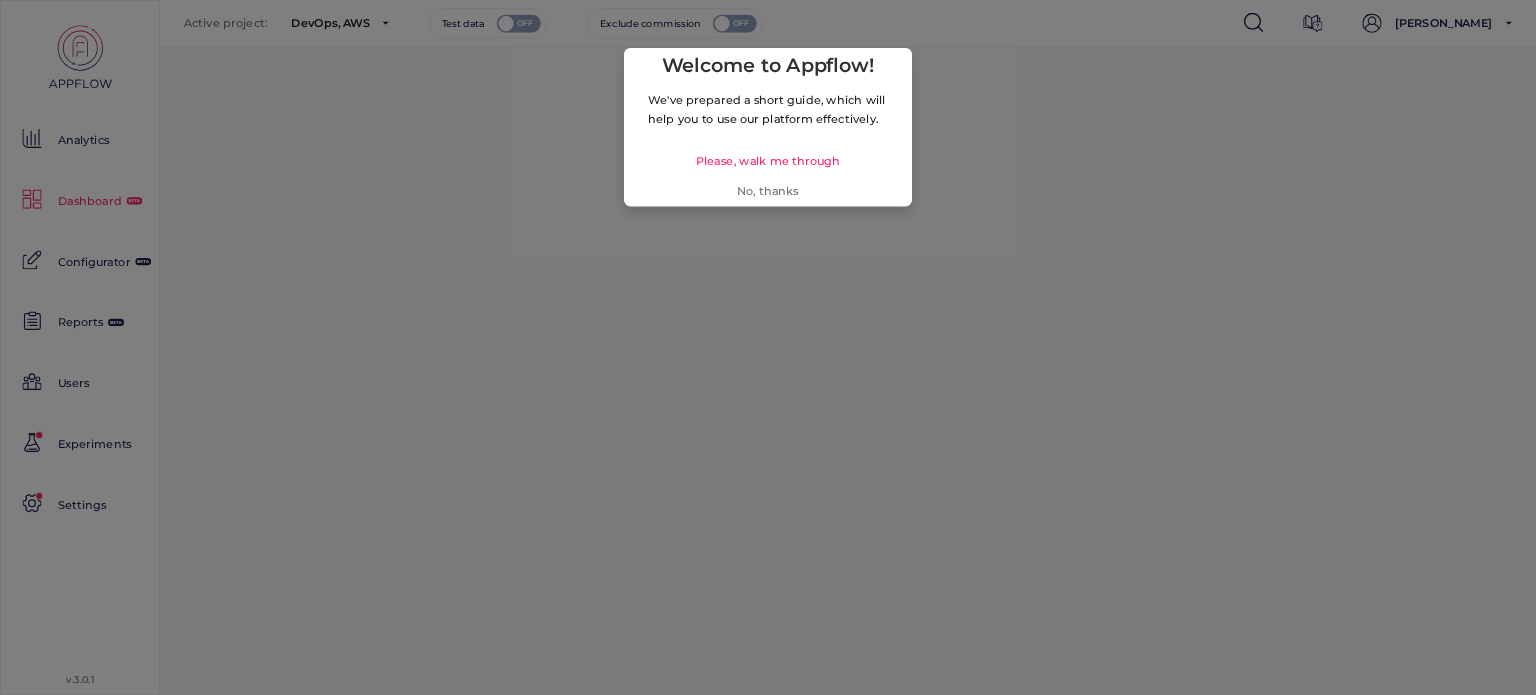 scroll, scrollTop: 699, scrollLeft: 168, axis: both 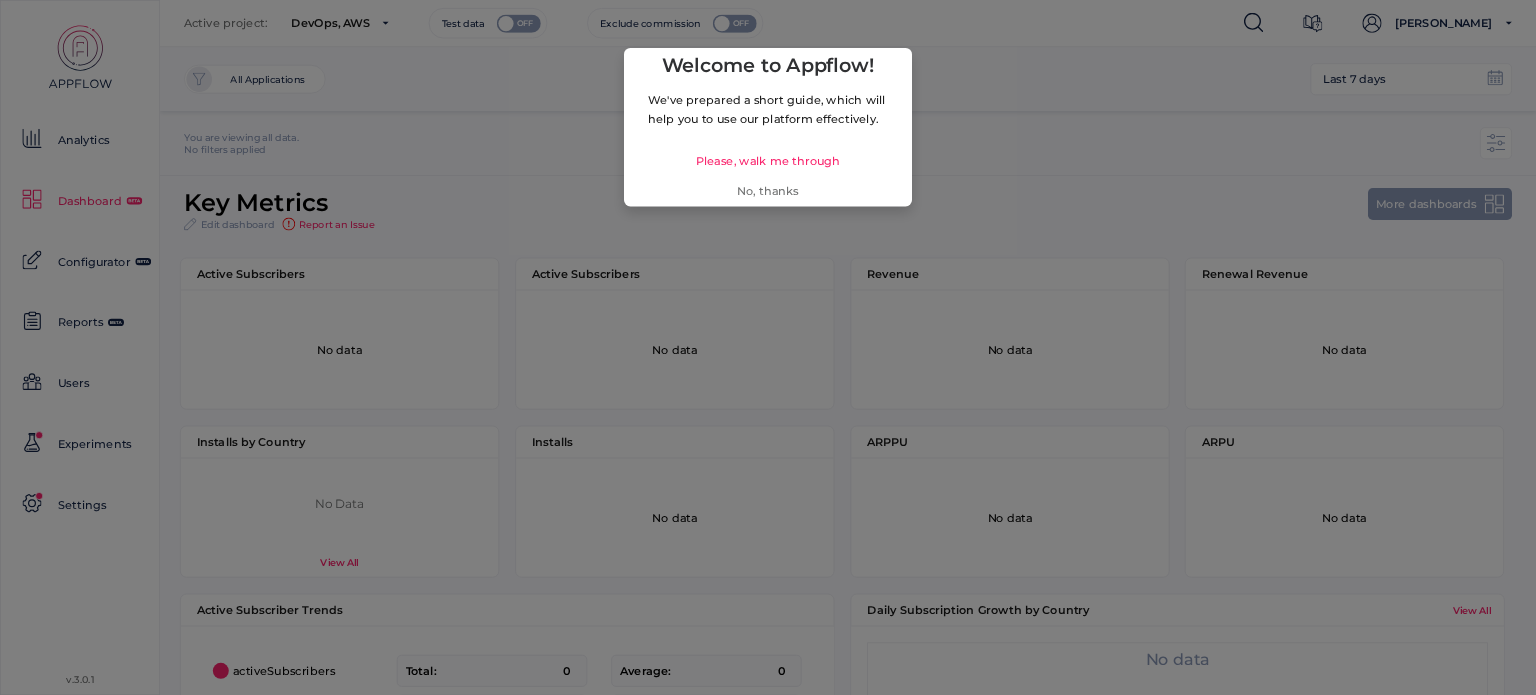 click on "No, thanks" at bounding box center [768, 191] 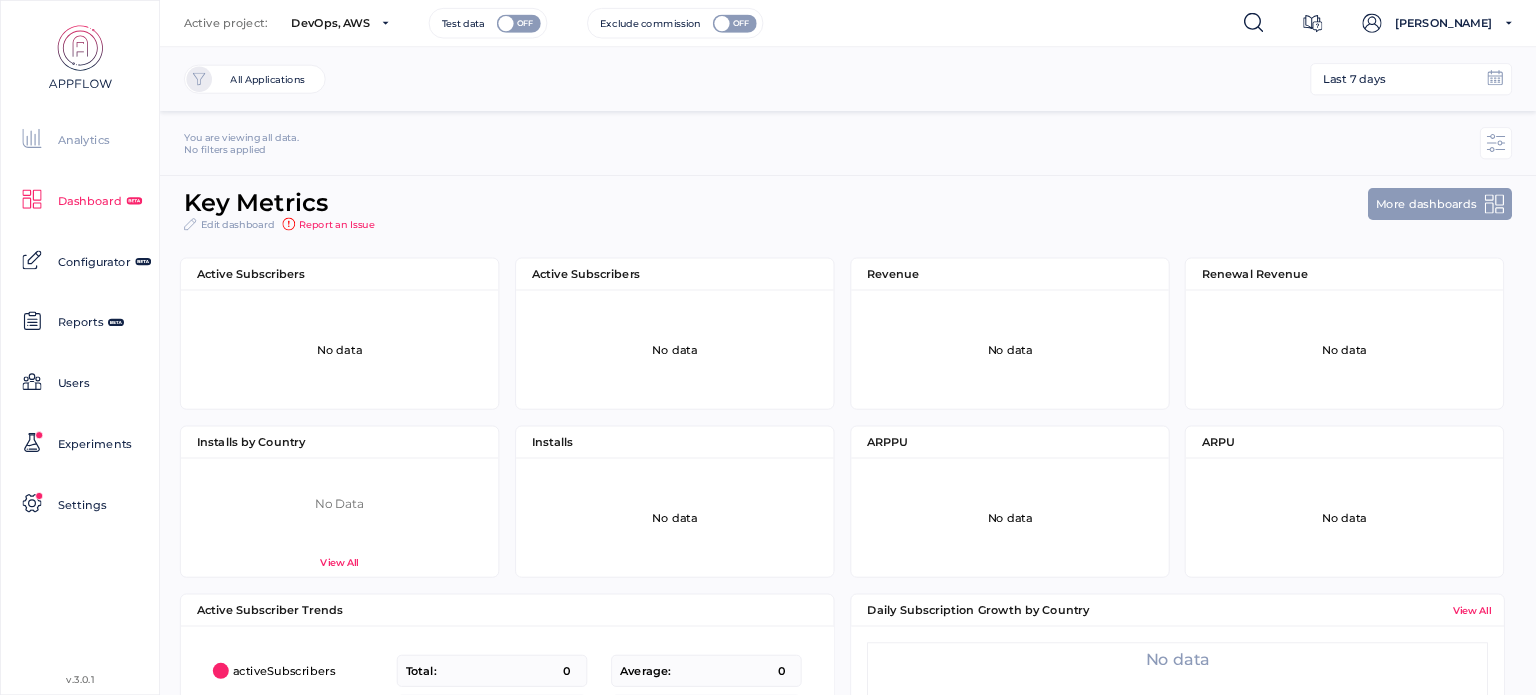click on "Analytics" at bounding box center [84, 140] 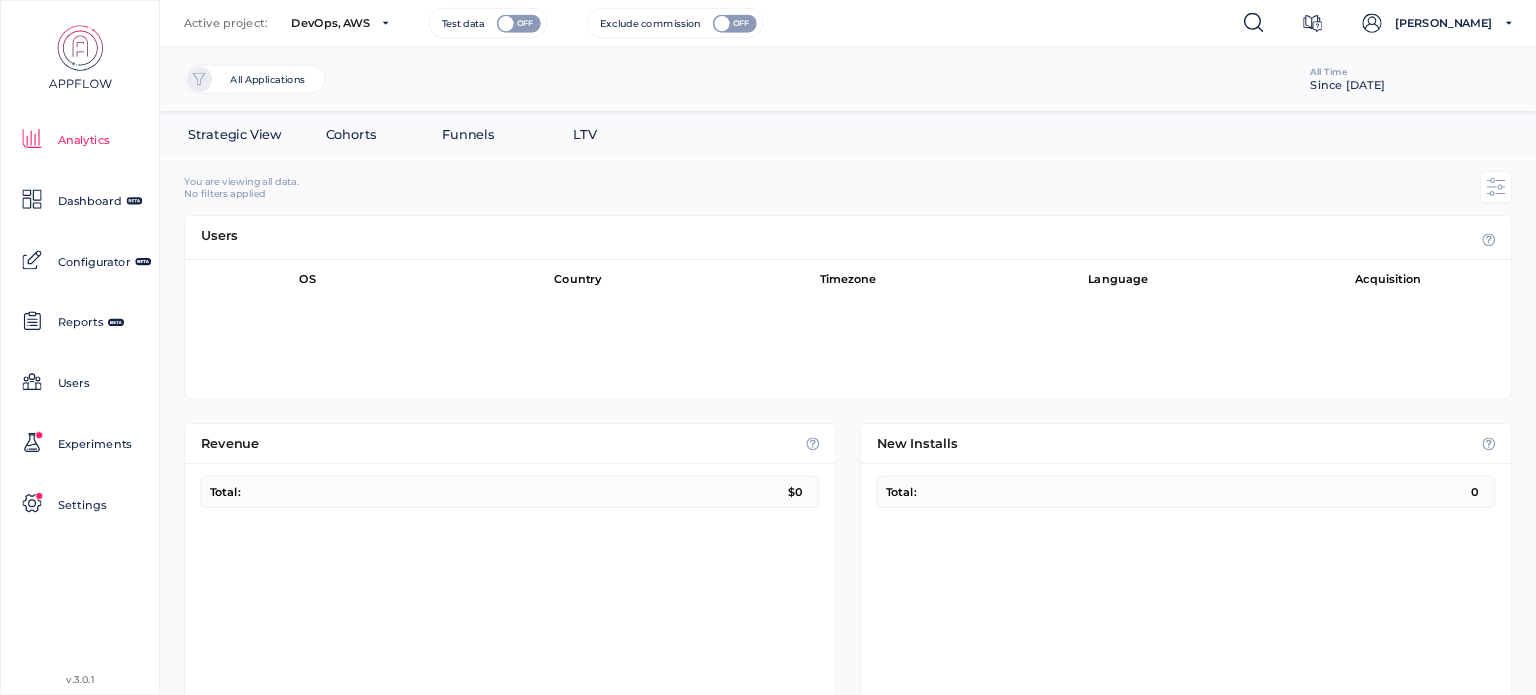 scroll, scrollTop: 0, scrollLeft: 0, axis: both 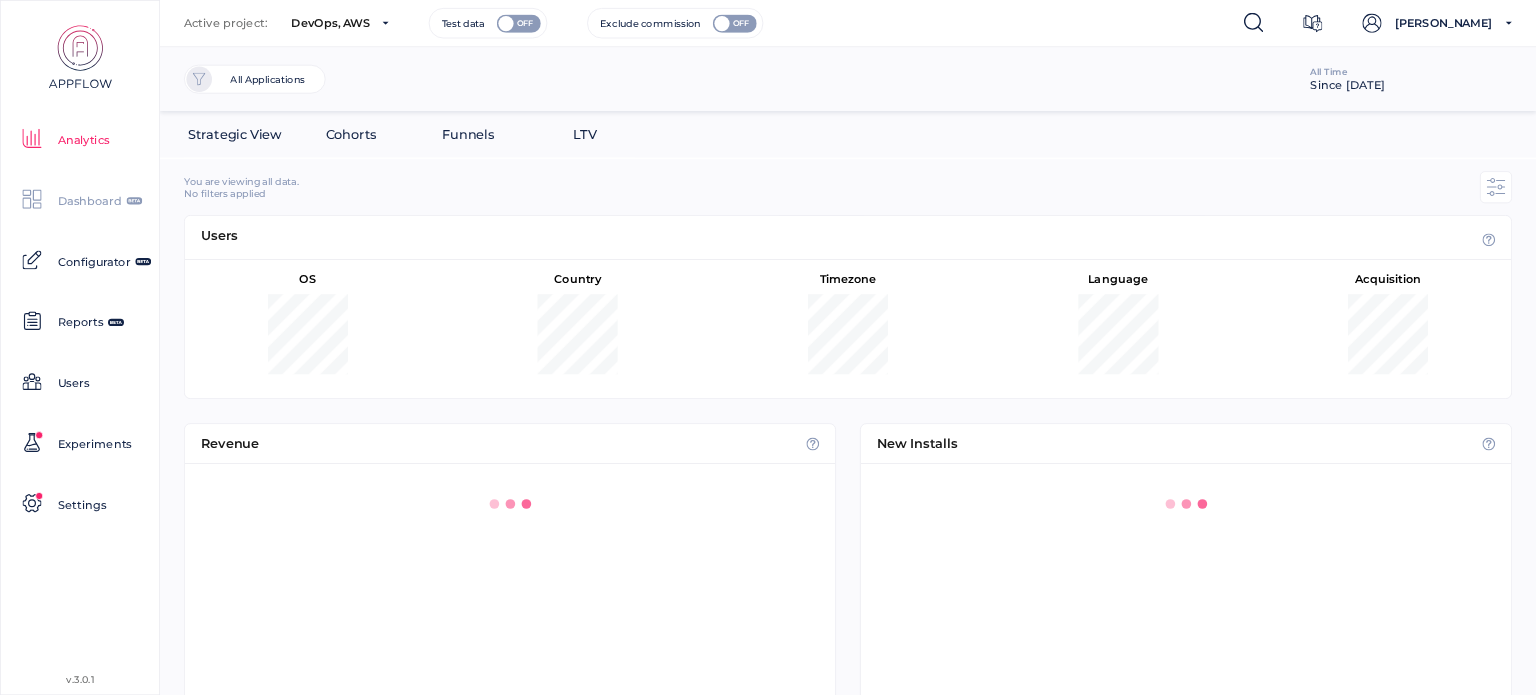 click on "Dashboard" at bounding box center (90, 201) 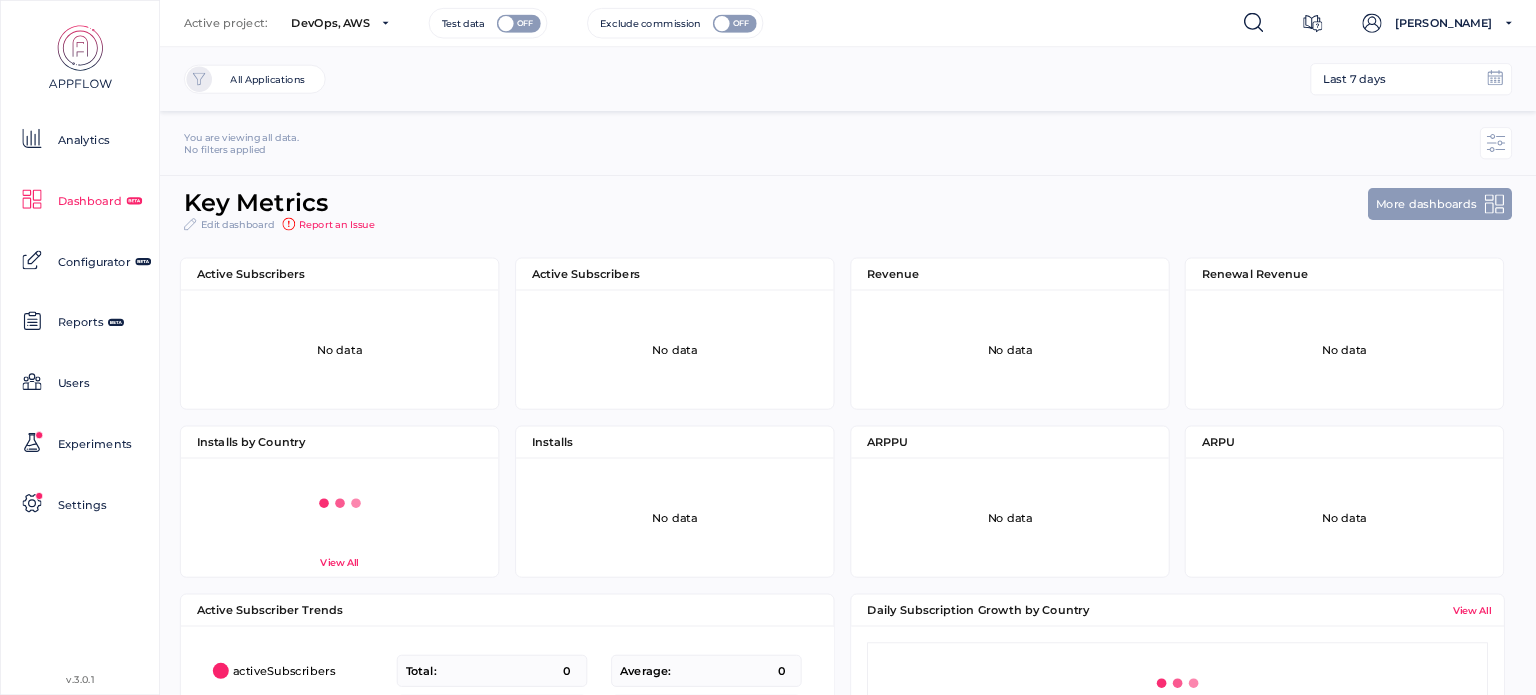 scroll, scrollTop: 315, scrollLeft: 772, axis: both 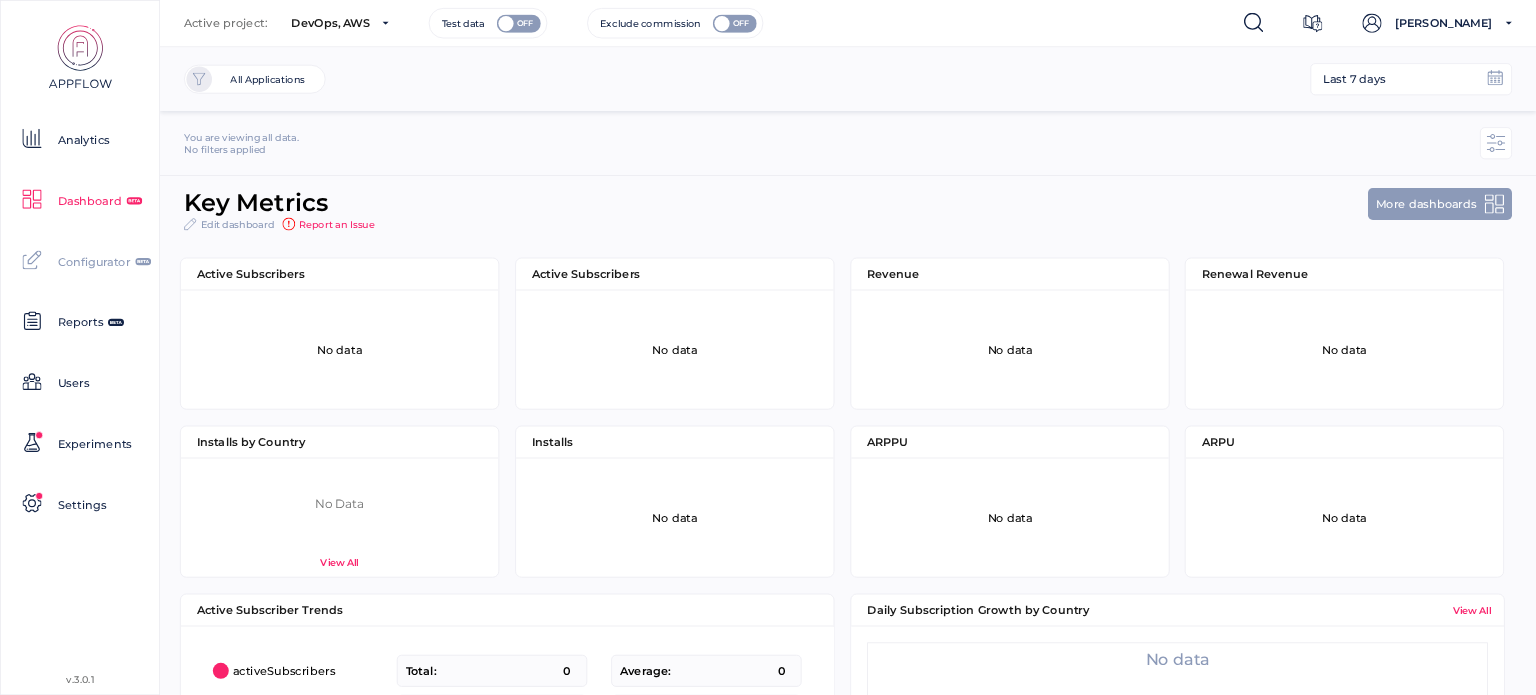click on "Configurator" at bounding box center (94, 261) 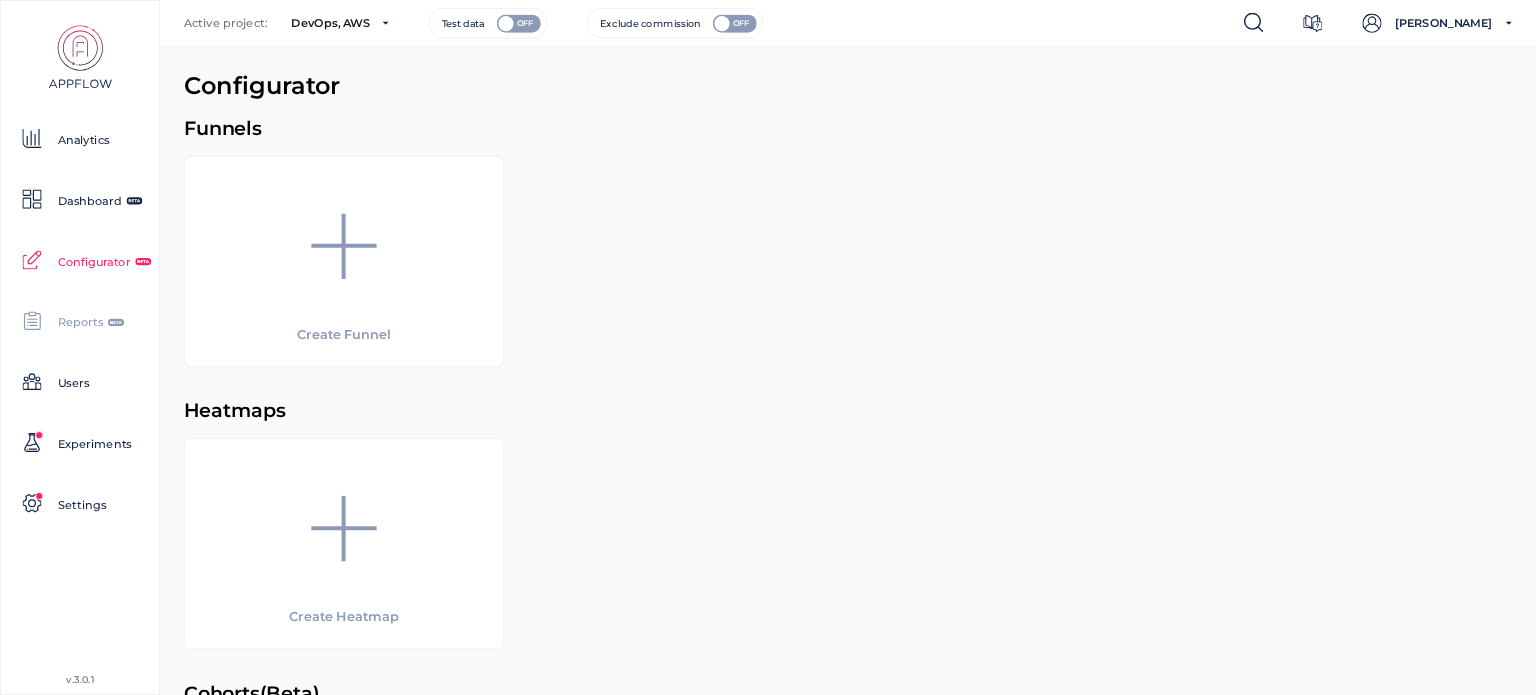 click on "Reports" at bounding box center [81, 322] 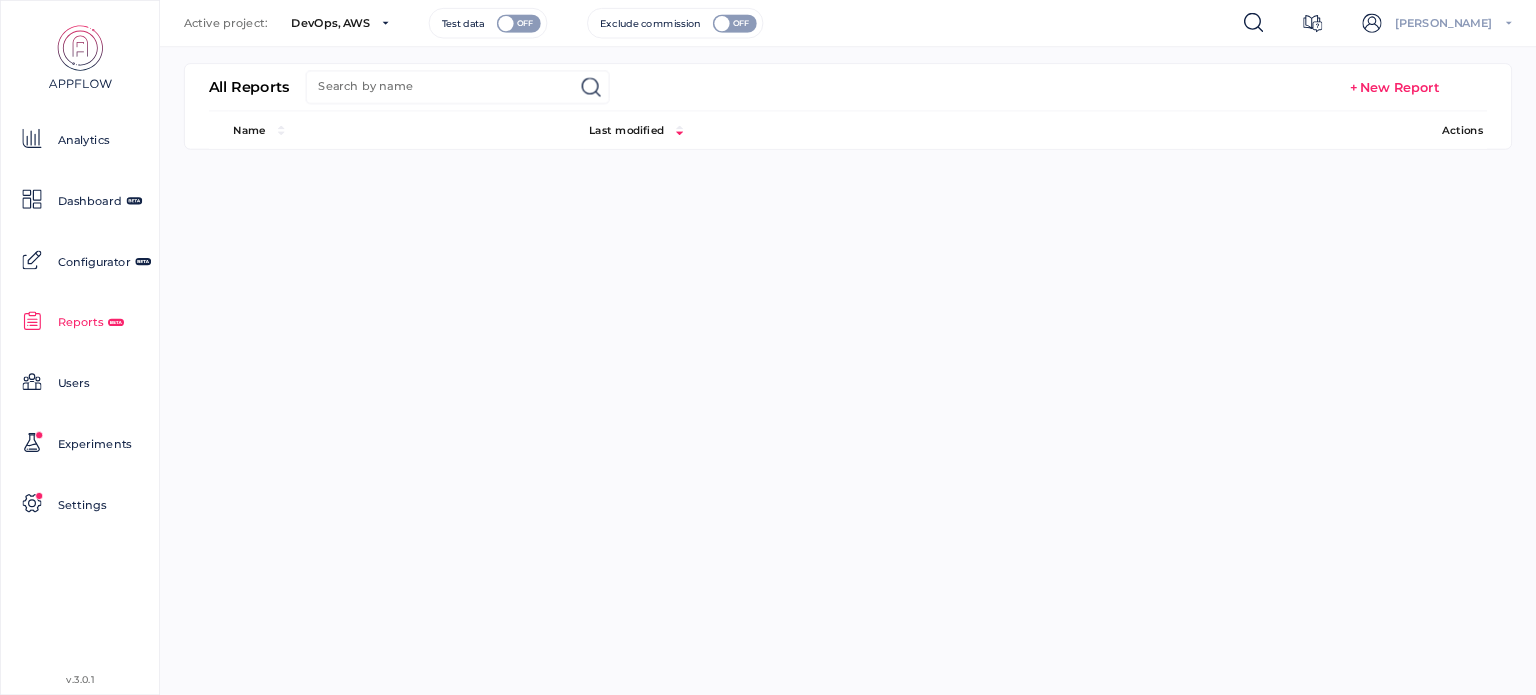 click on "Bikash Prajapati" at bounding box center (1437, 23) 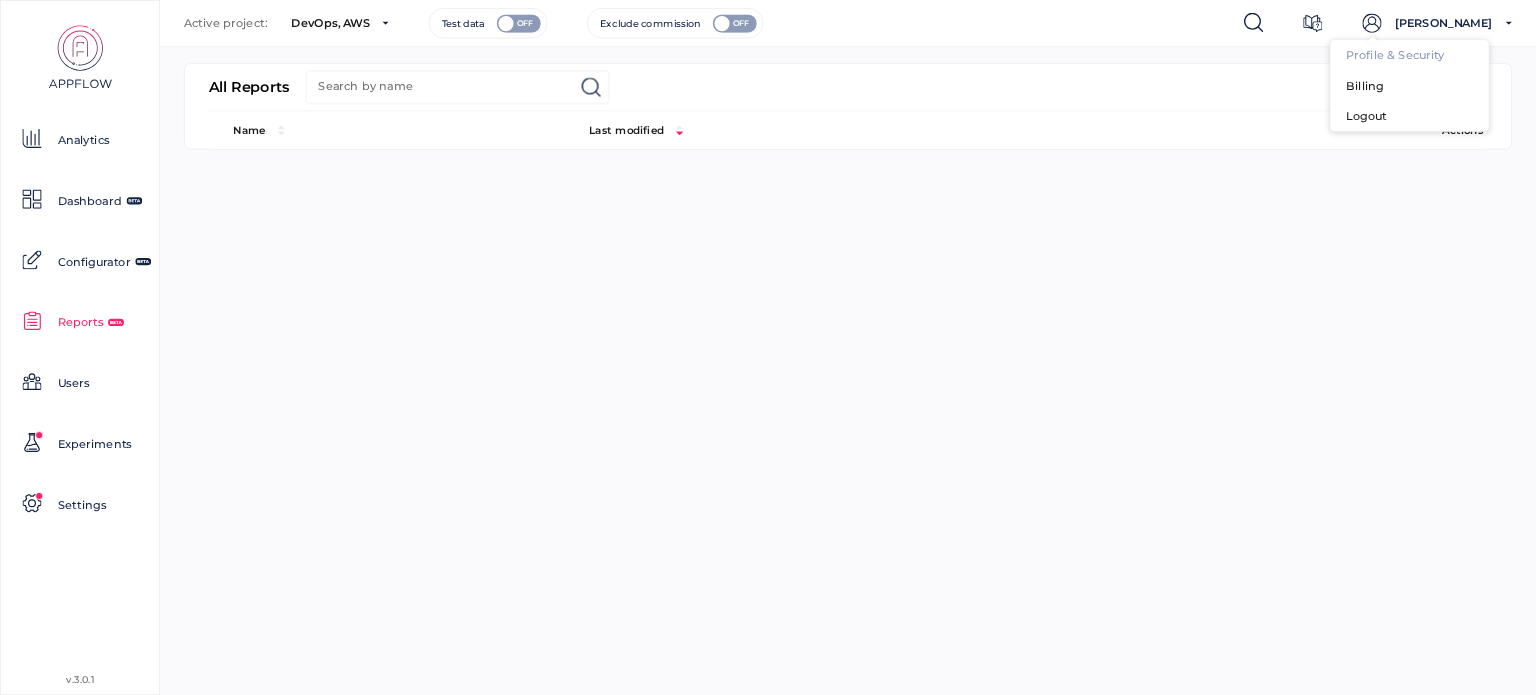 click on "Profile & Security" 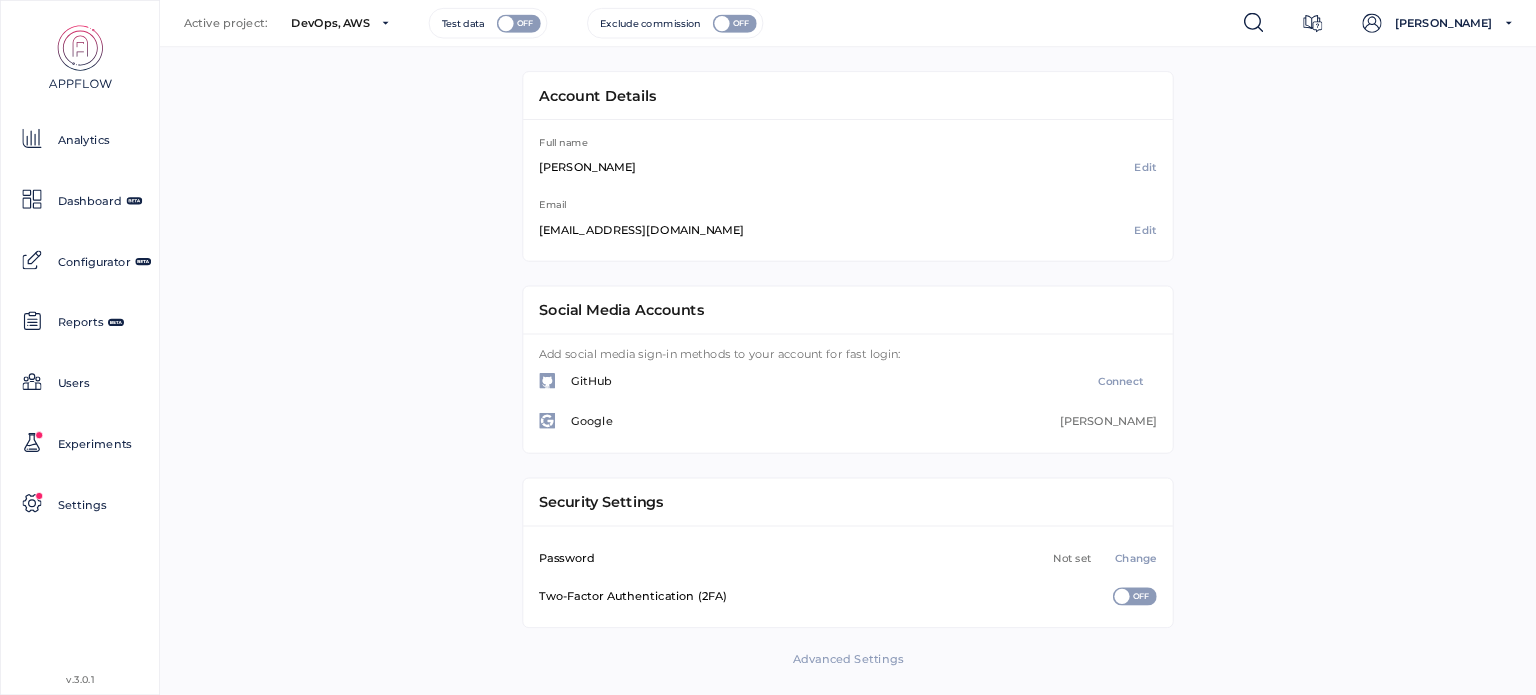 click on "Advanced Settings" at bounding box center [848, 659] 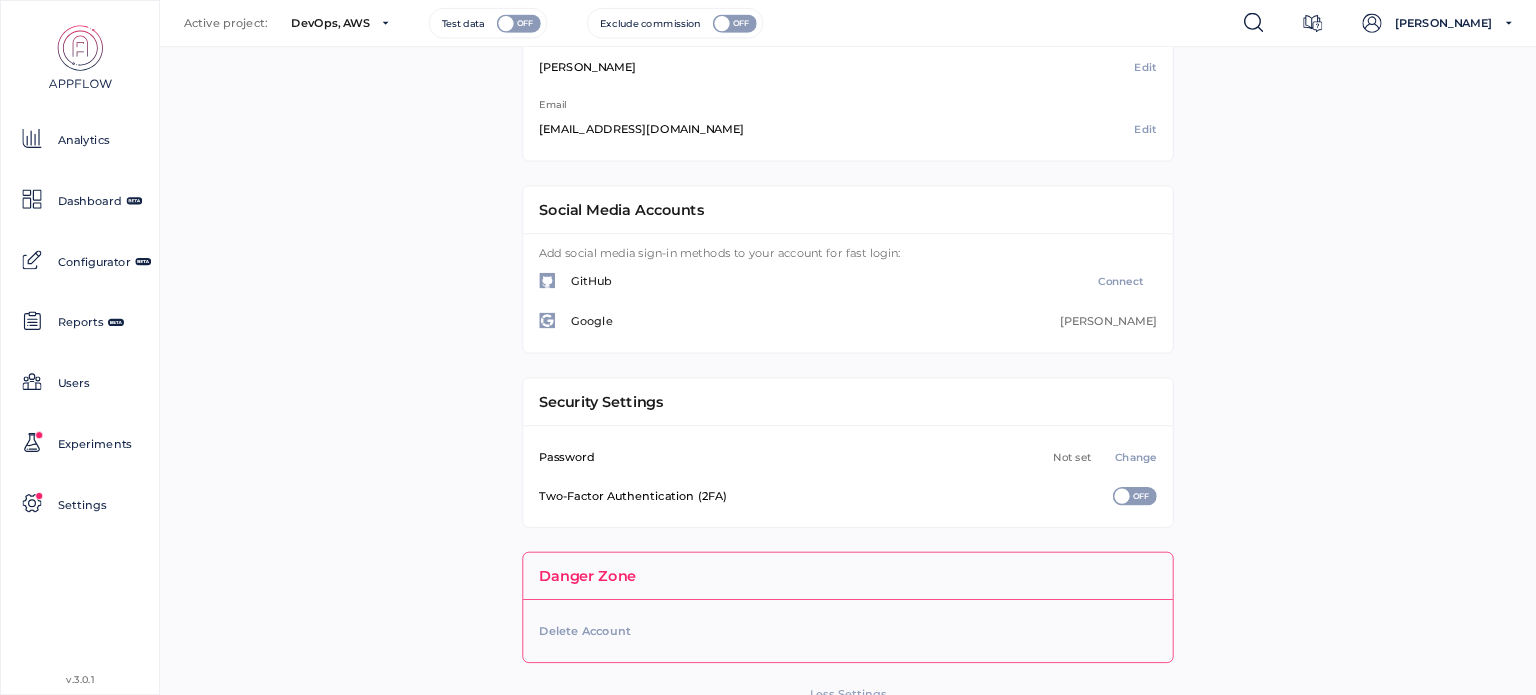 click on "Delete Account" at bounding box center (584, 631) 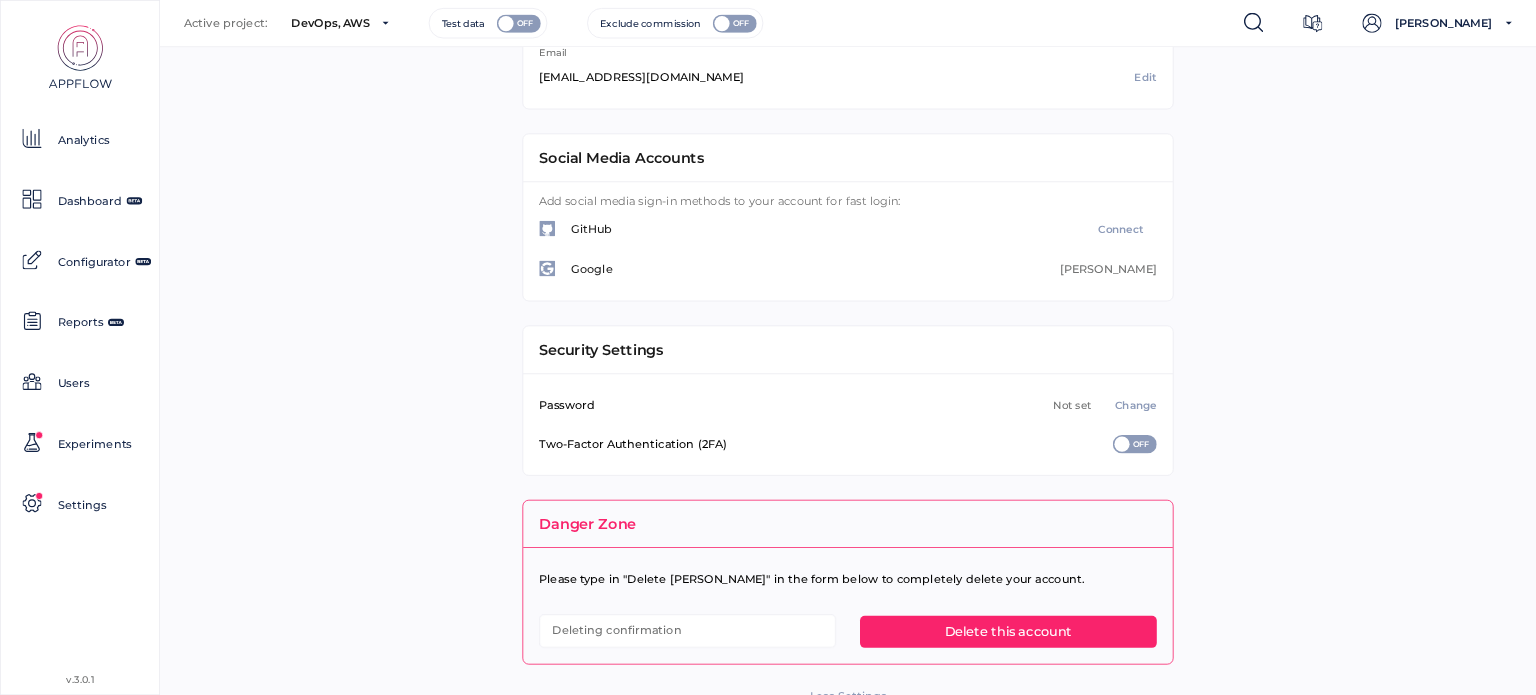 scroll, scrollTop: 192, scrollLeft: 0, axis: vertical 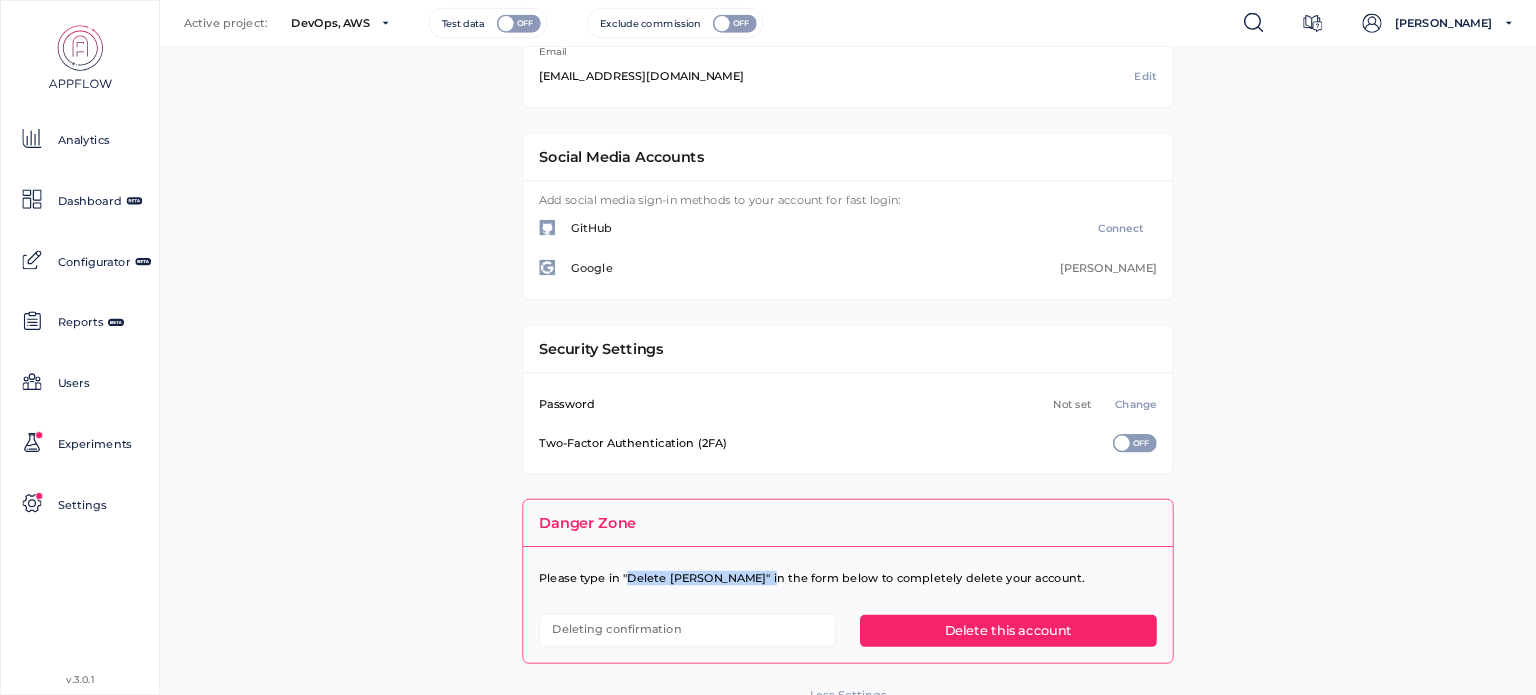 drag, startPoint x: 619, startPoint y: 569, endPoint x: 750, endPoint y: 576, distance: 131.18689 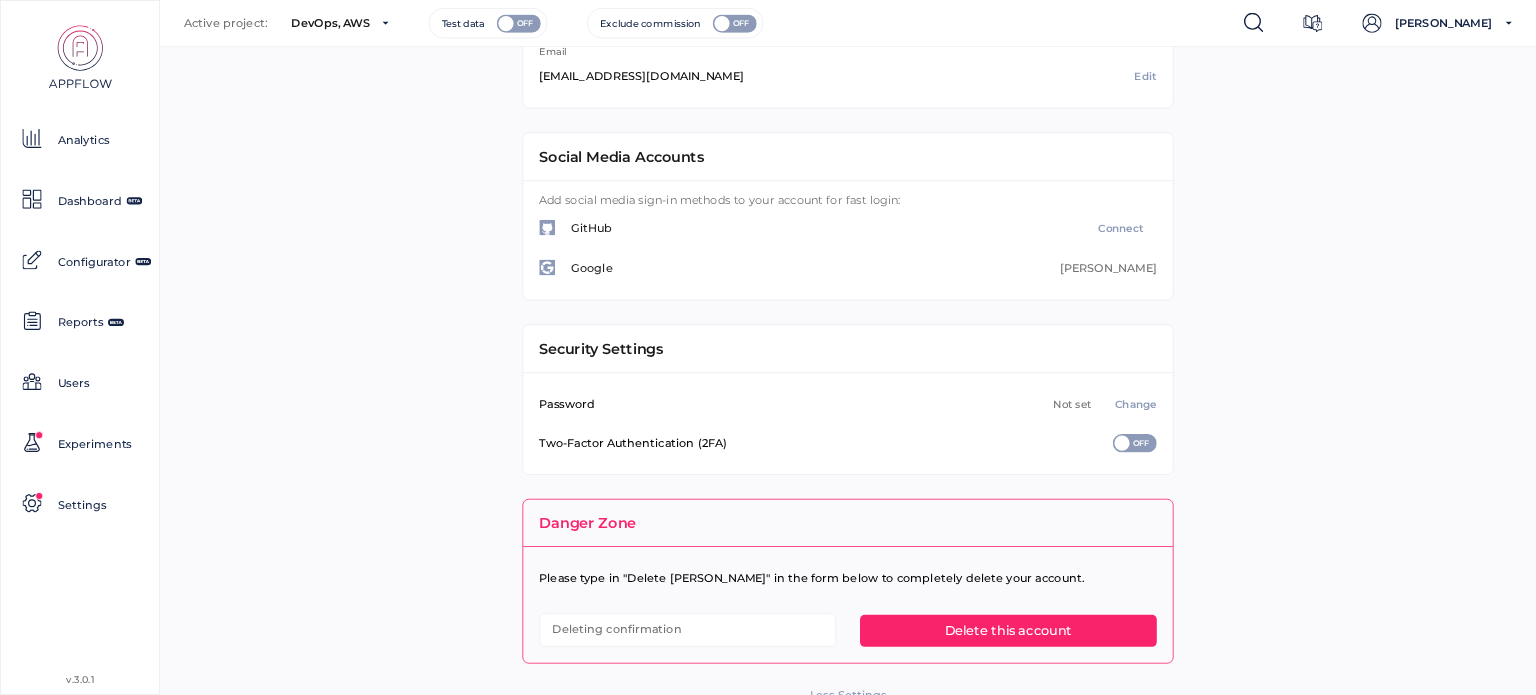 click at bounding box center [686, 630] 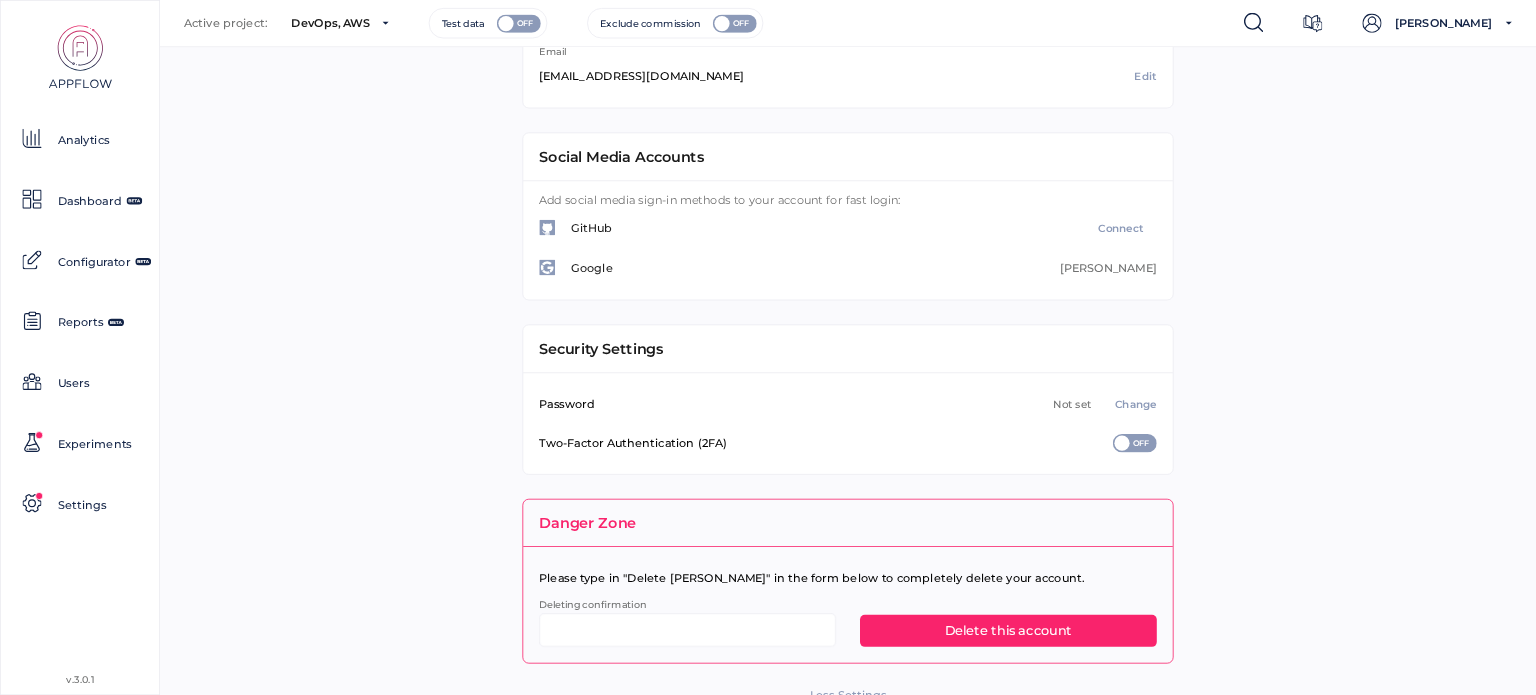 paste on "**********" 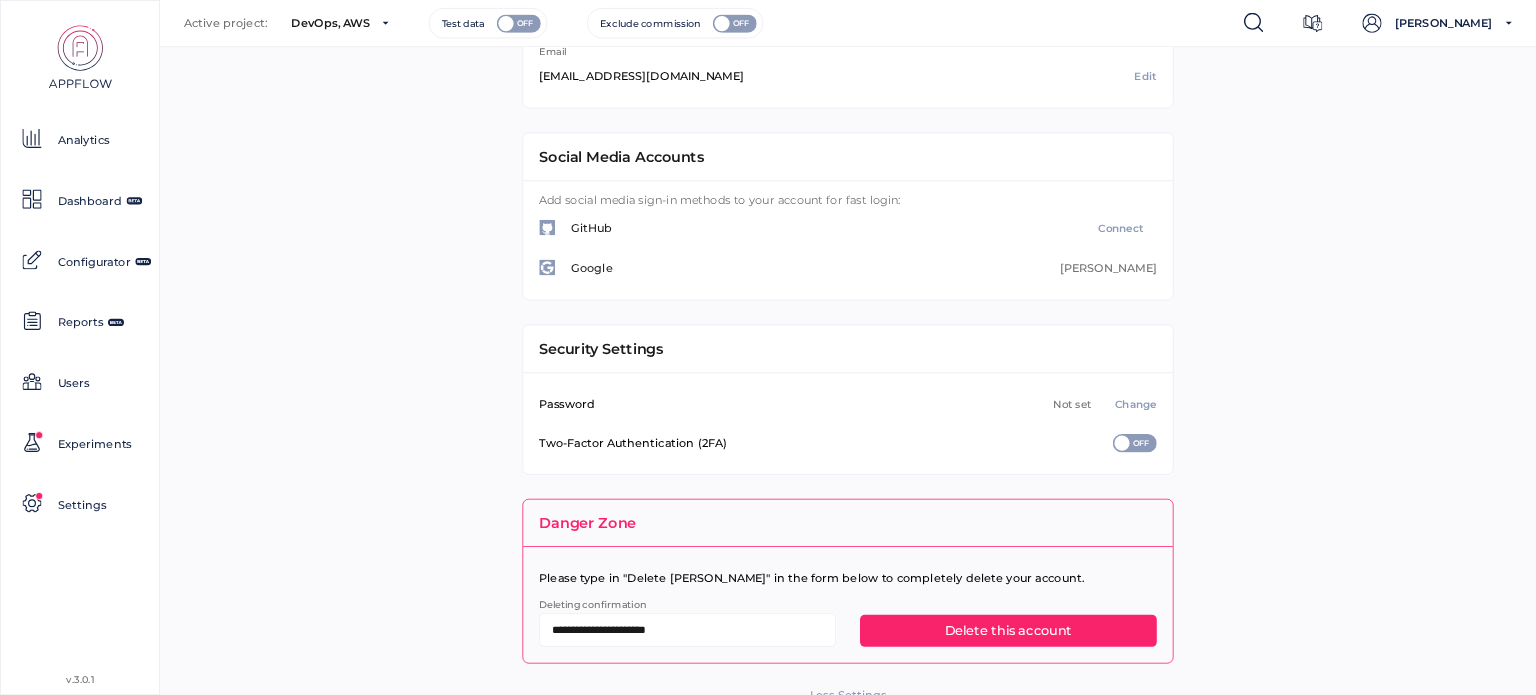 type on "**********" 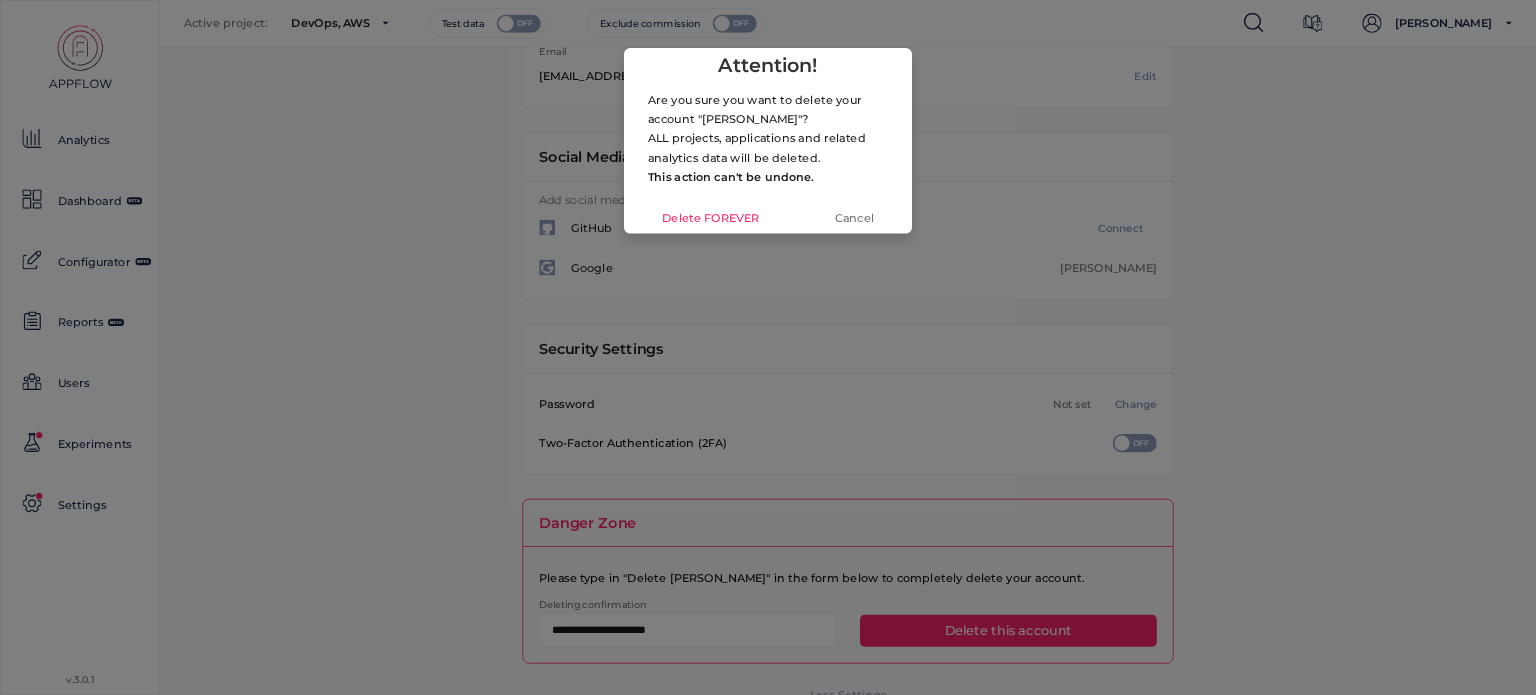 click on "Delete FOREVER" at bounding box center [711, 218] 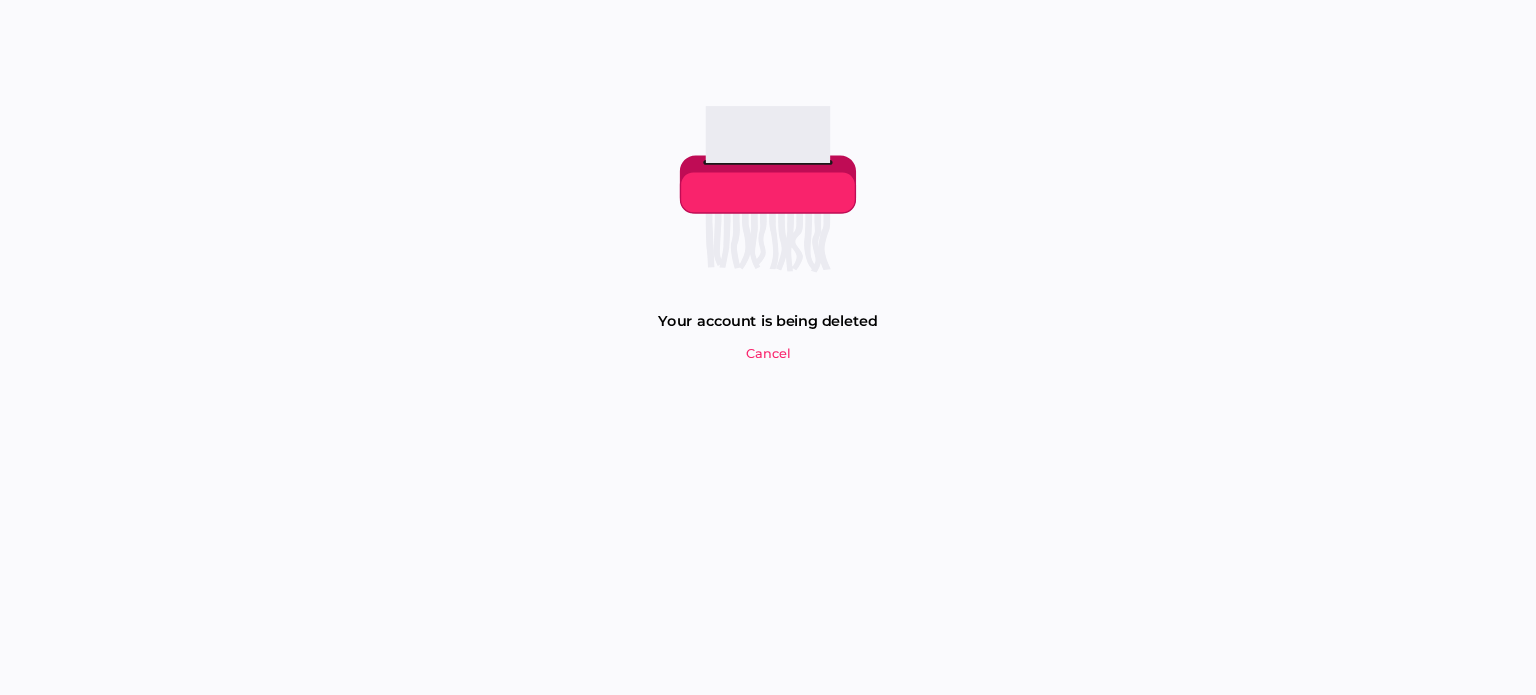 click on "Your account is being deleted" 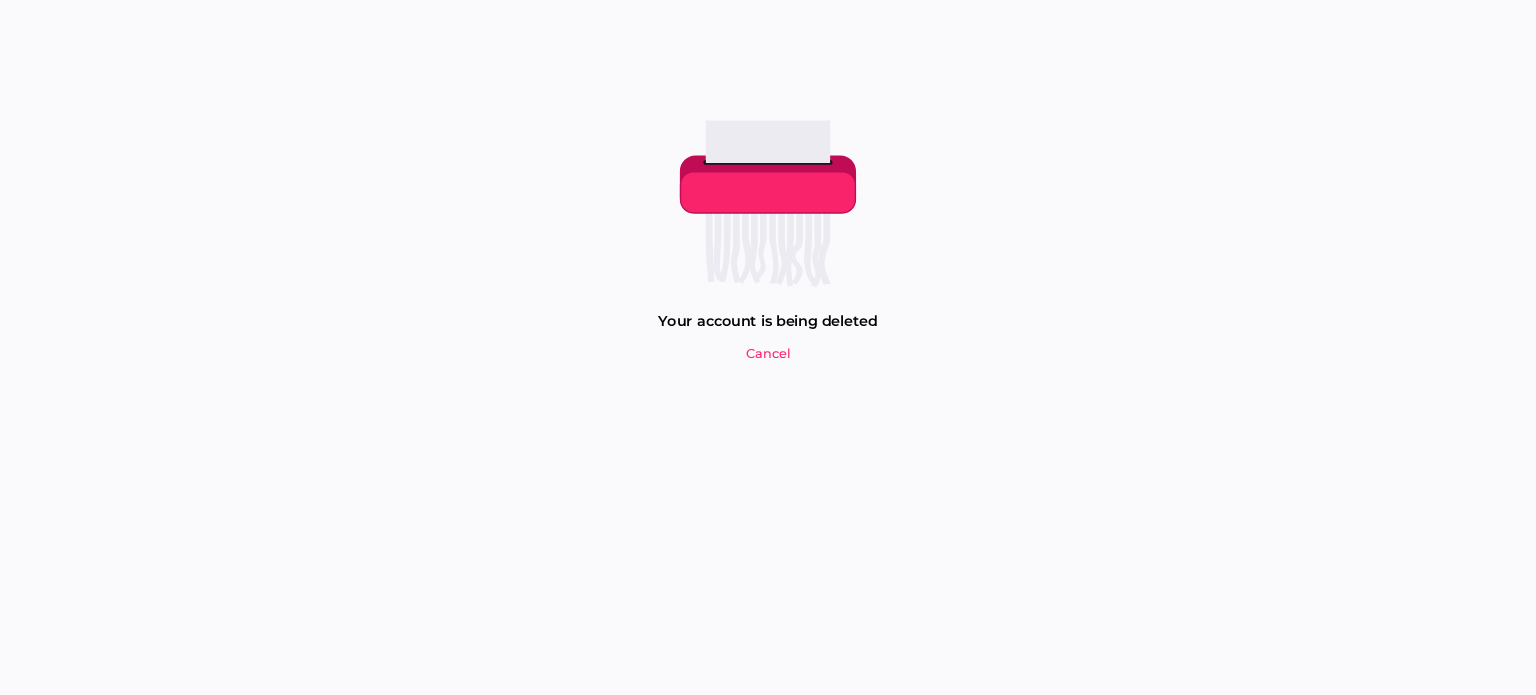 click at bounding box center [768, 192] 